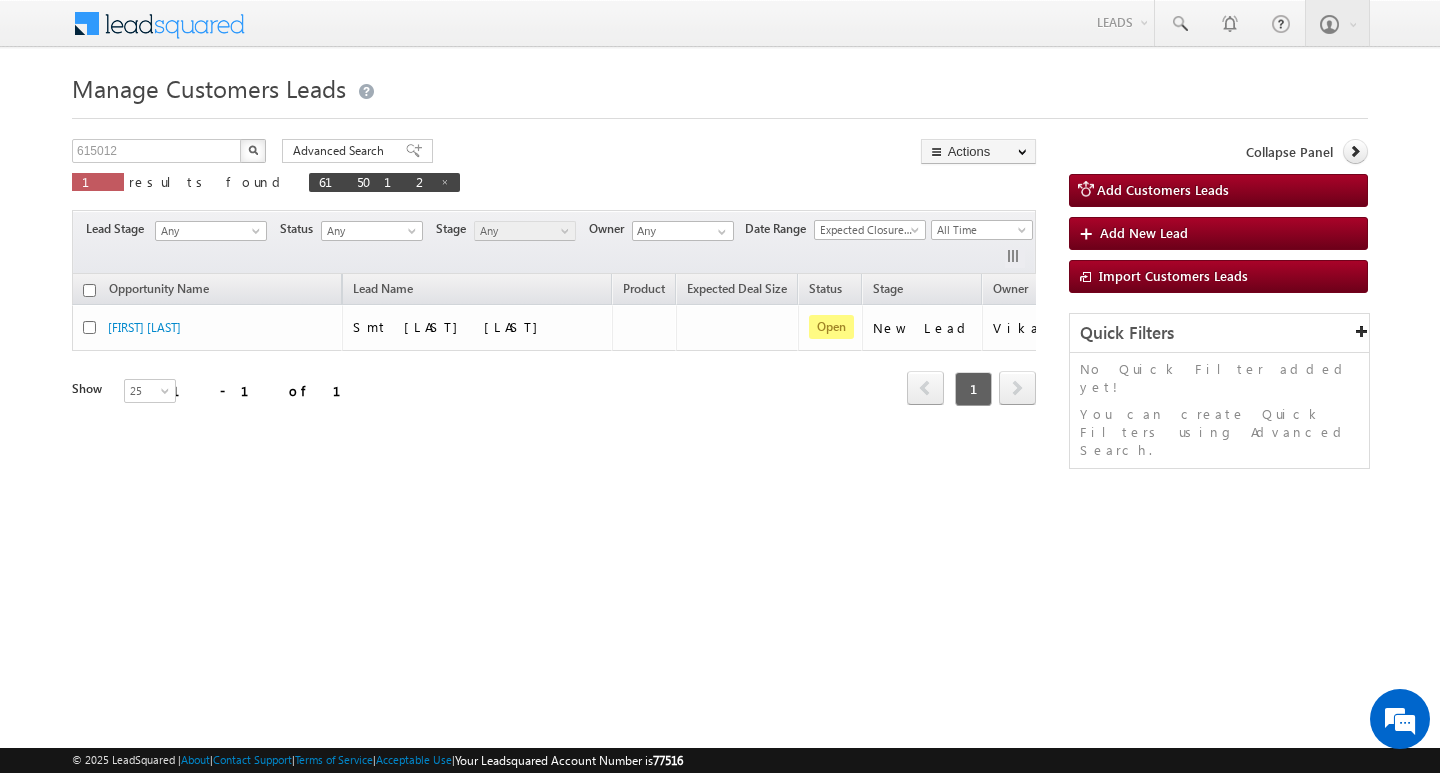 scroll, scrollTop: 0, scrollLeft: 0, axis: both 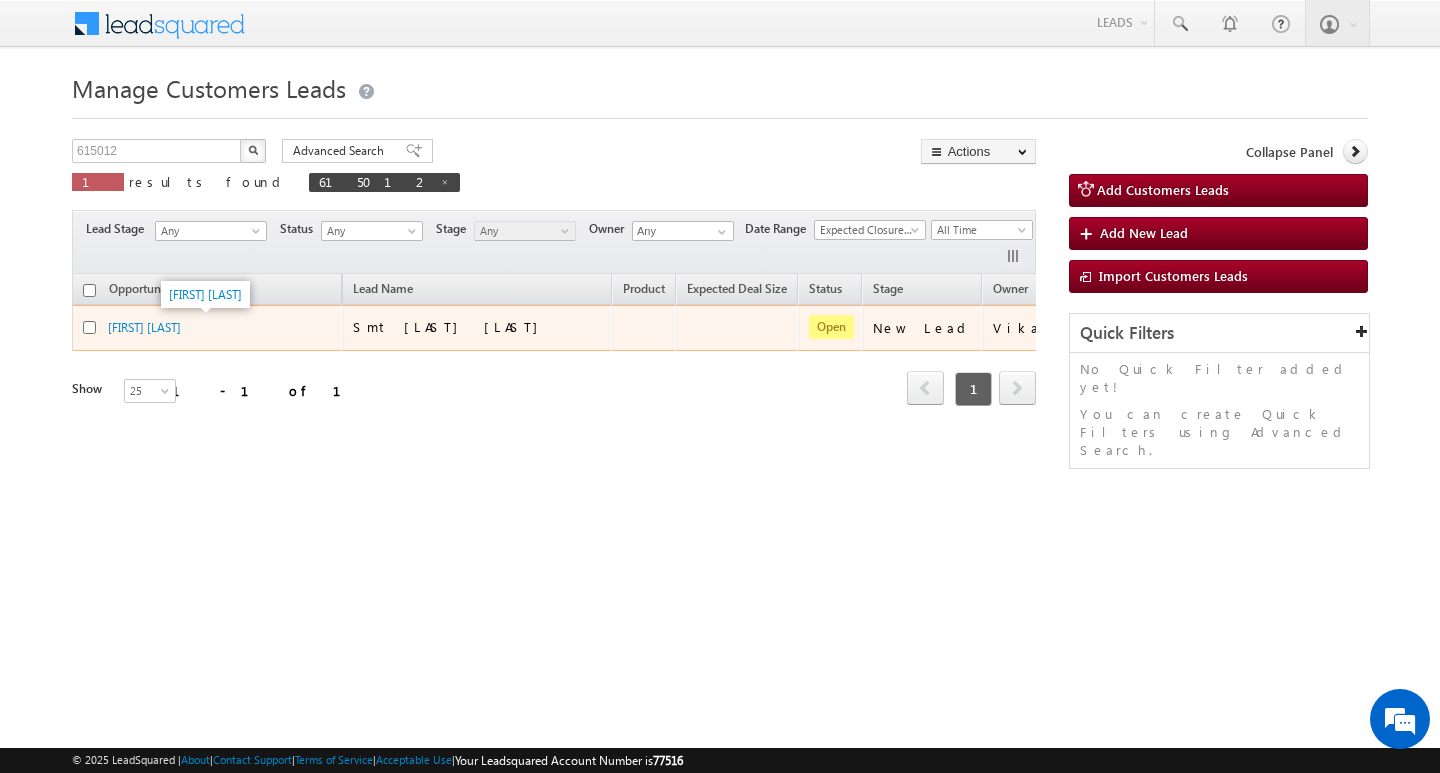 click on "[FIRST]  [LAST]" at bounding box center (208, 327) 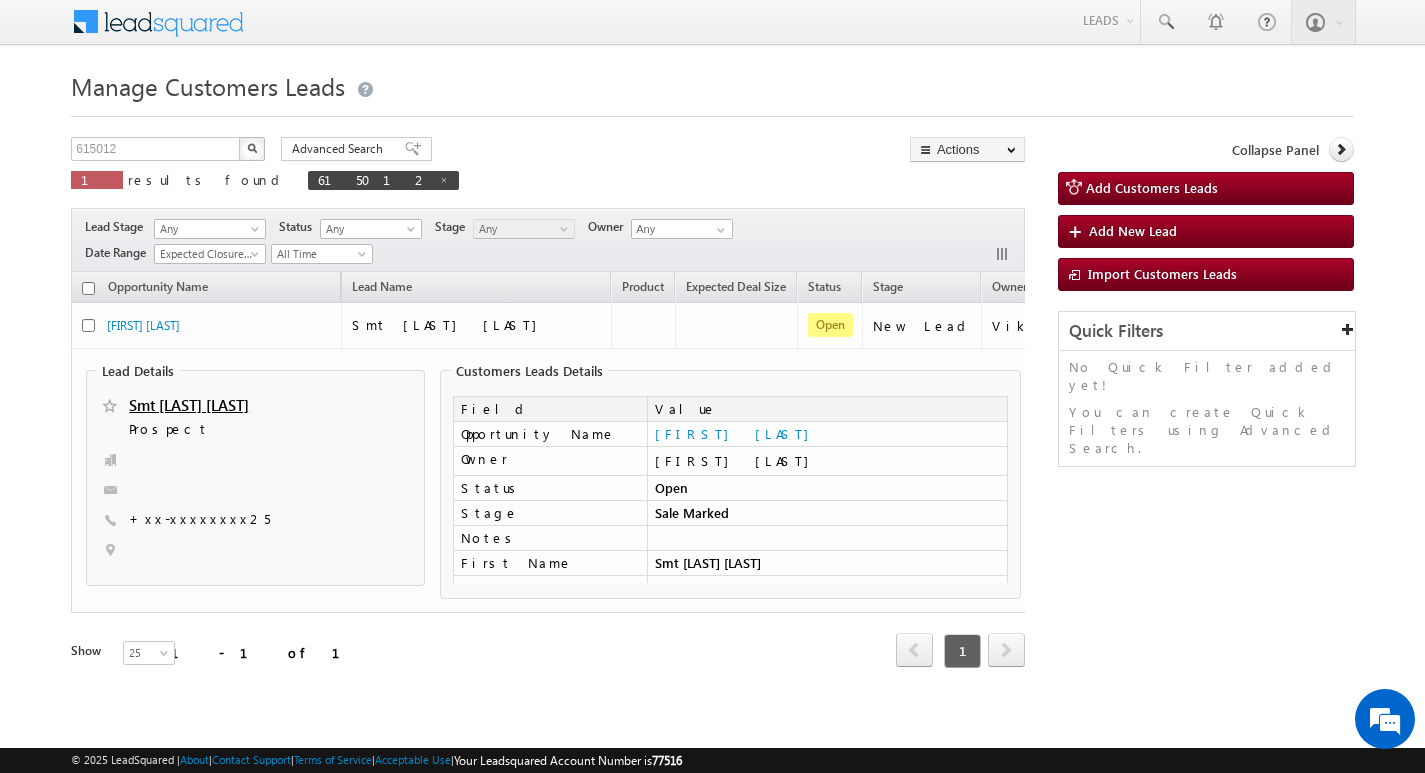 scroll, scrollTop: 20, scrollLeft: 0, axis: vertical 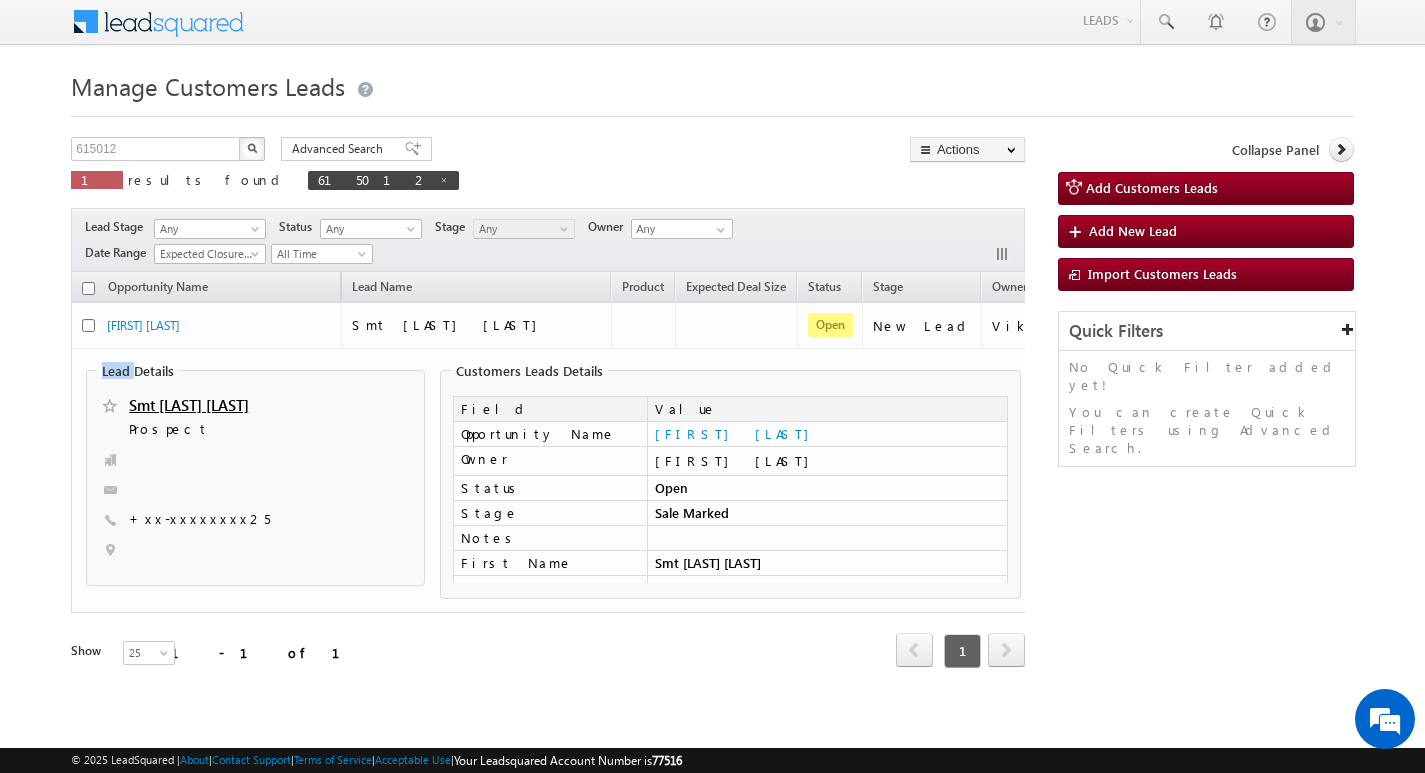 click on "615012 X   1 results found         615012
Advanced Search
Advanced search results
Actions Export Customers Leads Reset all Filters
Actions Export Customers Leads Bulk Update Change Owner Change Stage Bulk Delete Add Activity Reset all Filters
Lead Stage
Any
Any
Any" at bounding box center [712, 430] 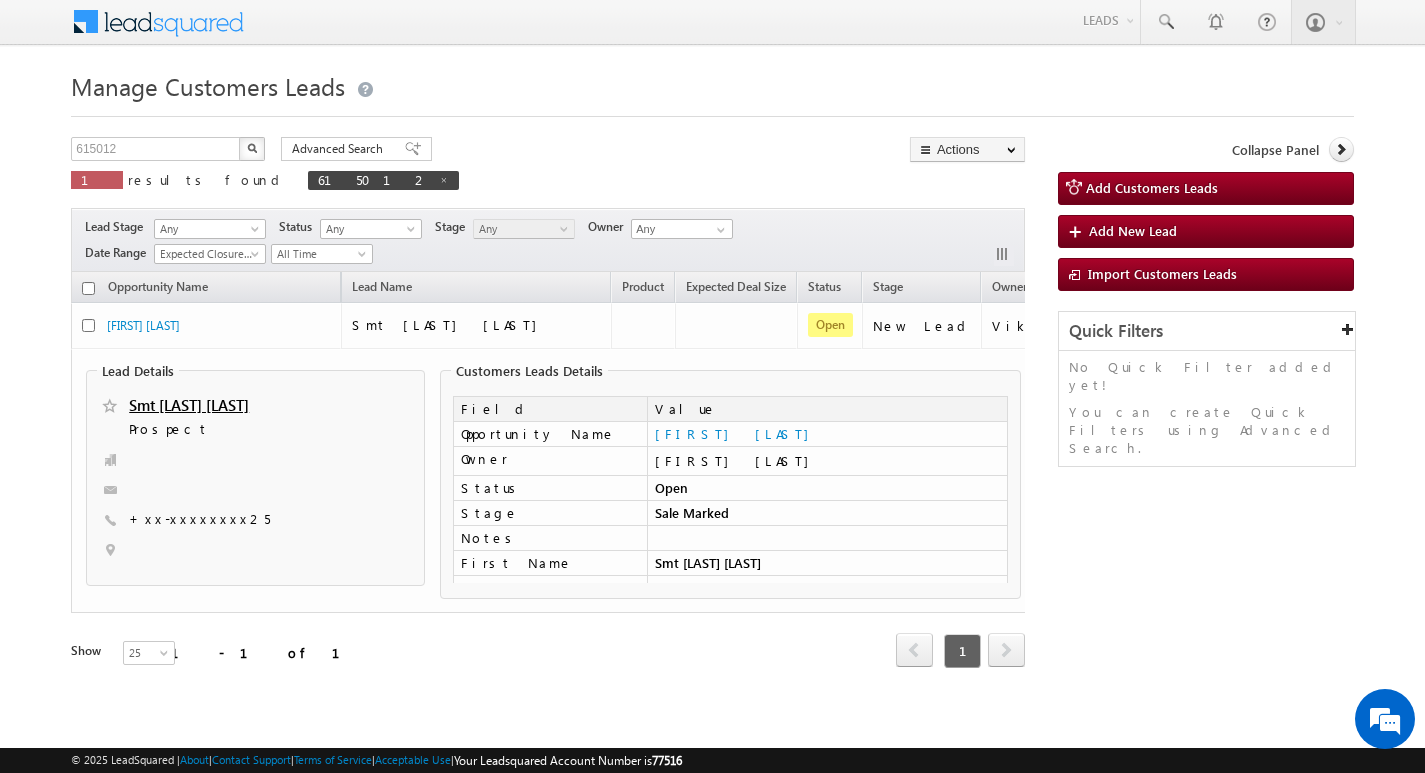 click on "615012 X   1 results found         615012
Advanced Search
Advanced search results
Actions Export Customers Leads Reset all Filters
Actions Export Customers Leads Bulk Update Change Owner Change Stage Bulk Delete Add Activity Reset all Filters
Lead Stage
Any
Any
Any" at bounding box center [712, 430] 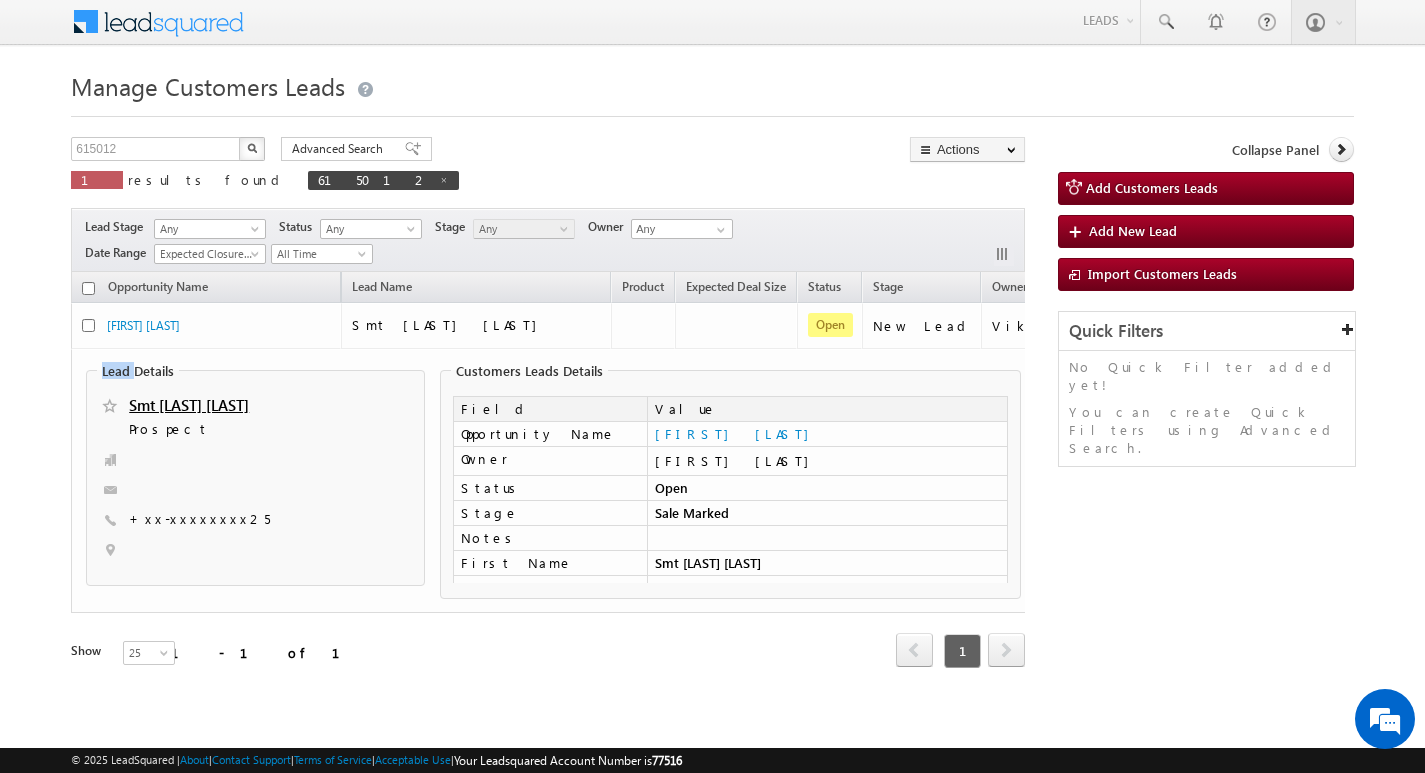 click on "615012 X   1 results found         615012
Advanced Search
Advanced search results
Actions Export Customers Leads Reset all Filters
Actions Export Customers Leads Bulk Update Change Owner Change Stage Bulk Delete Add Activity Reset all Filters
Lead Stage
Any
Any
Any" at bounding box center (712, 430) 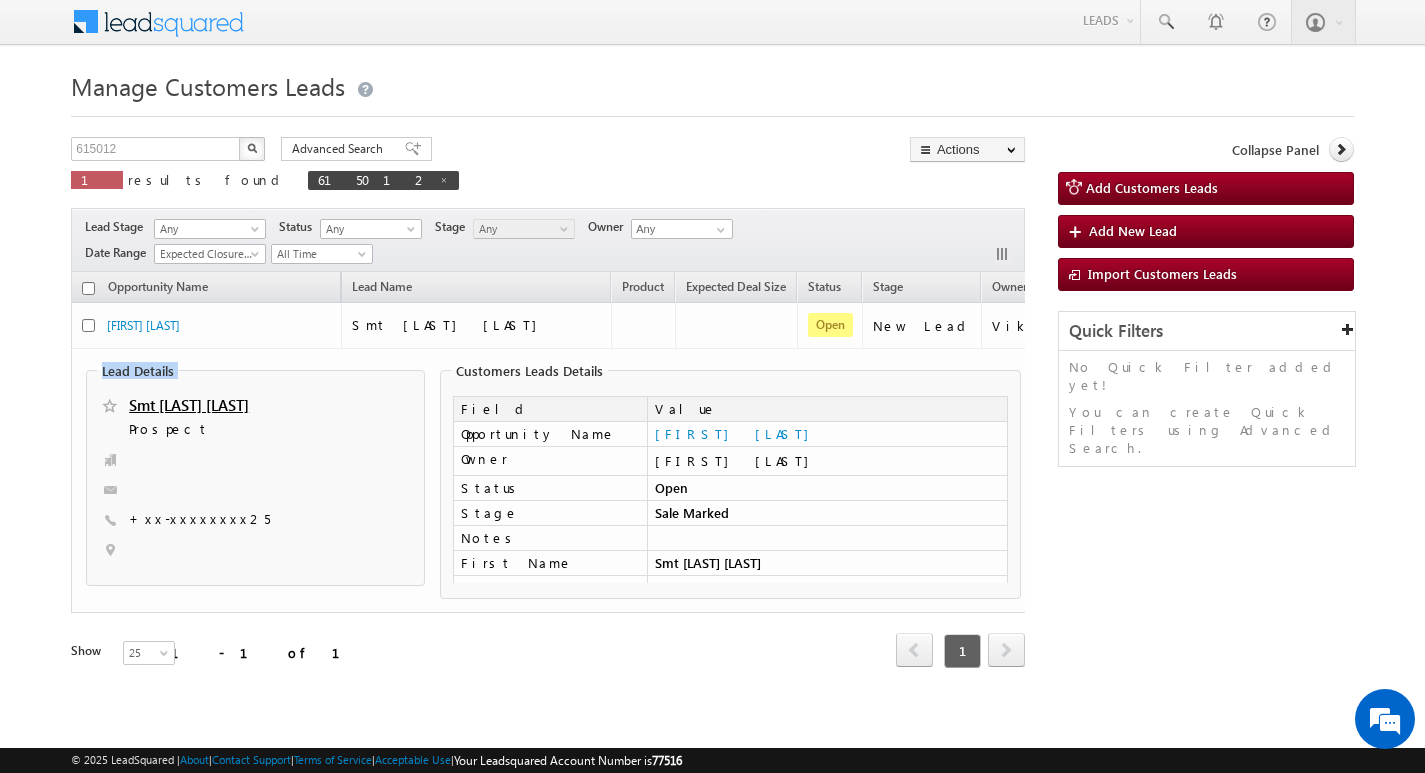 click on "615012 X   1 results found         615012
Advanced Search
Advanced search results
Actions Export Customers Leads Reset all Filters
Actions Export Customers Leads Bulk Update Change Owner Change Stage Bulk Delete Add Activity Reset all Filters
Lead Stage
Any
Any
Any" at bounding box center (712, 430) 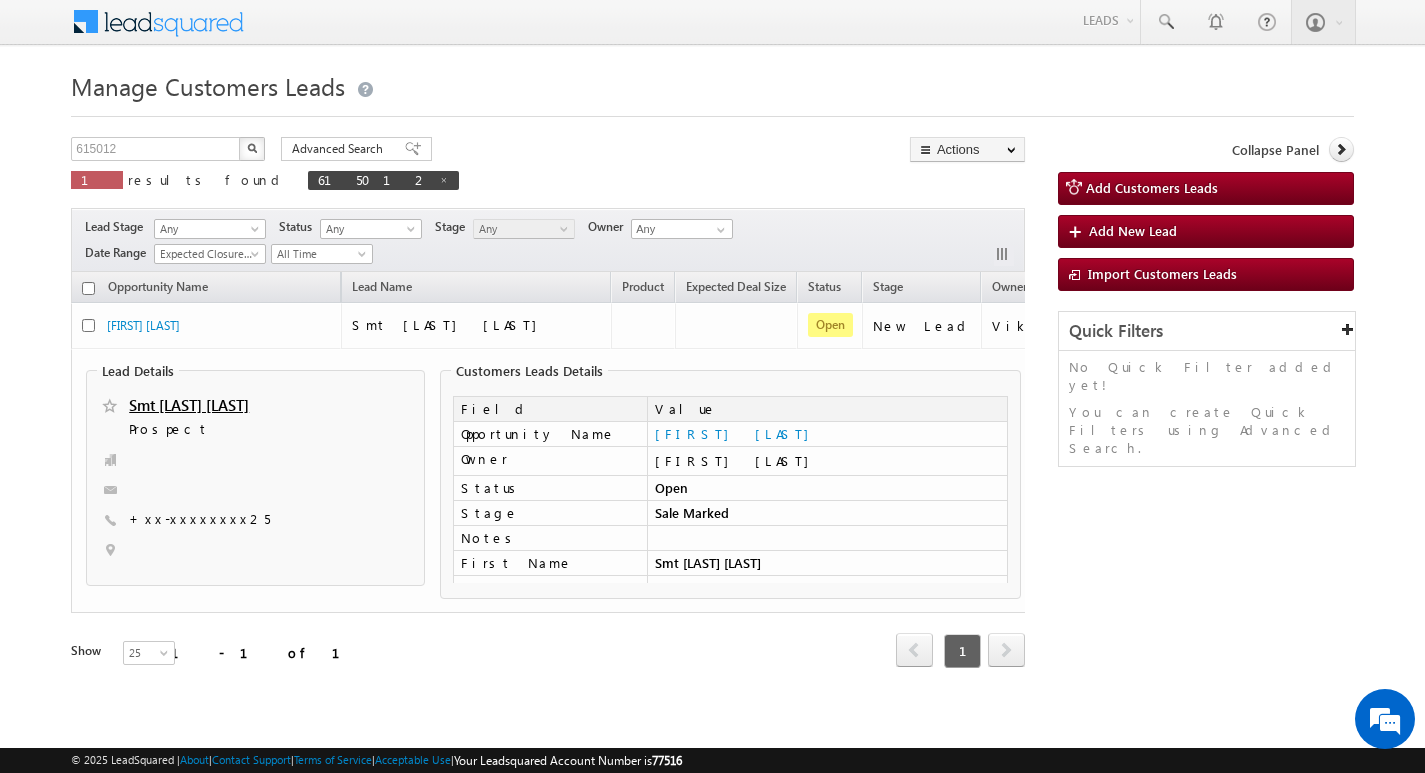 click on "615012 X   1 results found         615012
Advanced Search
Advanced search results
Actions Export Customers Leads Reset all Filters
Actions Export Customers Leads Bulk Update Change Owner Change Stage Bulk Delete Add Activity Reset all Filters
Lead Stage
Any
Any
Any" at bounding box center (712, 430) 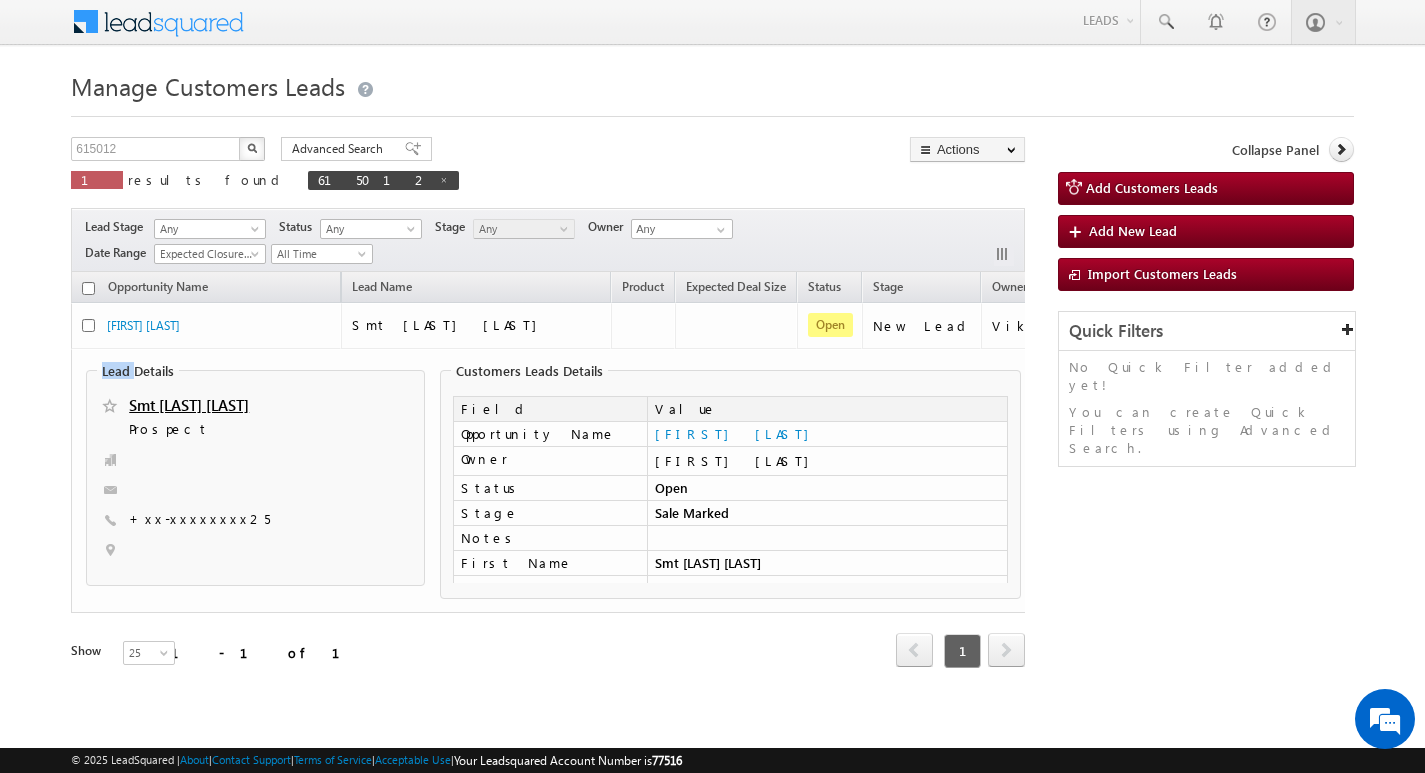 click on "615012 X   1 results found         615012
Advanced Search
Advanced search results
Actions Export Customers Leads Reset all Filters
Actions Export Customers Leads Bulk Update Change Owner Change Stage Bulk Delete Add Activity Reset all Filters
Lead Stage
Any
Any
Any" at bounding box center (712, 430) 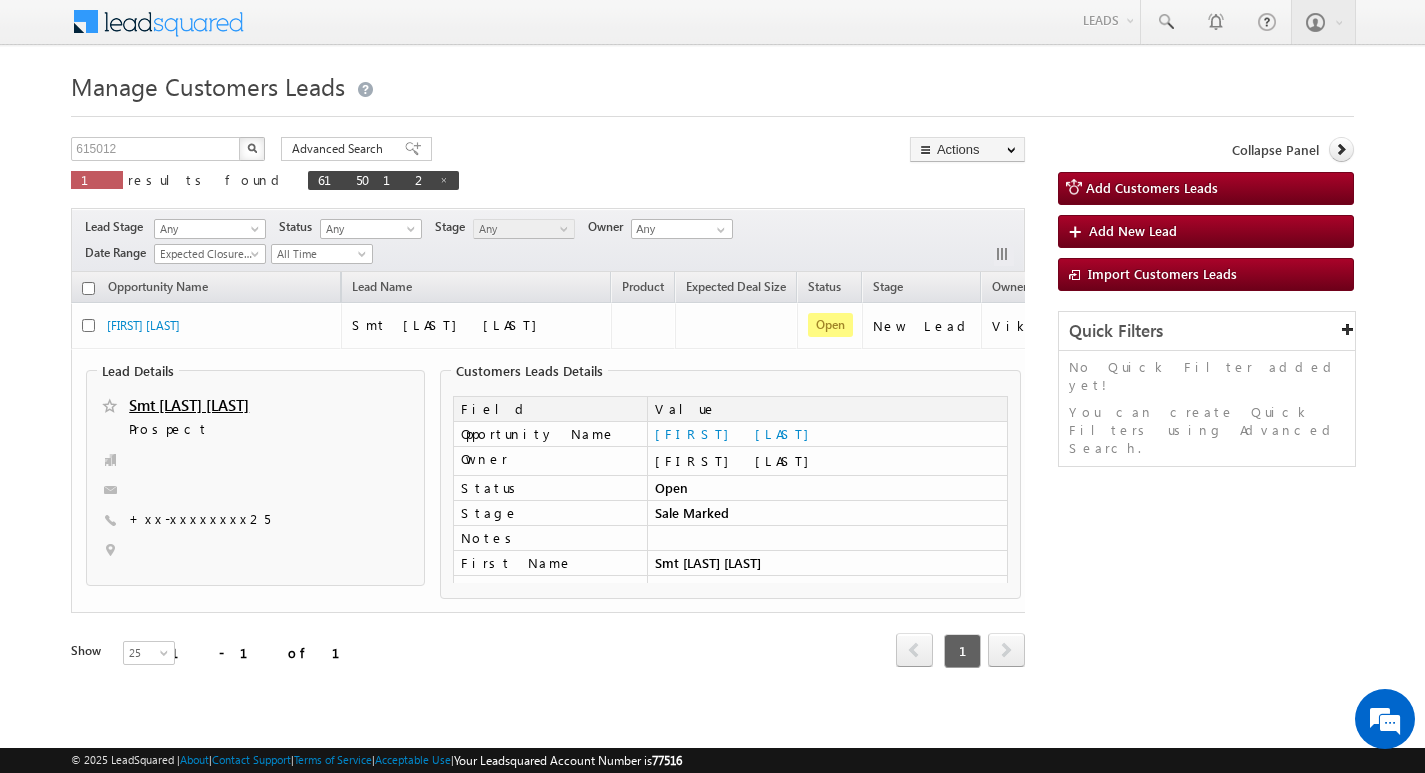 click on "Lead Stage
Any
Any
Activity Type
Bank Mitra Leads
Builders Leads
Customers Leads
DSA Visit
Customers Leads
Status
Any
Open
Won
Lost
Any
Stage
Any
Any
Owner
Any Any" at bounding box center [548, 240] 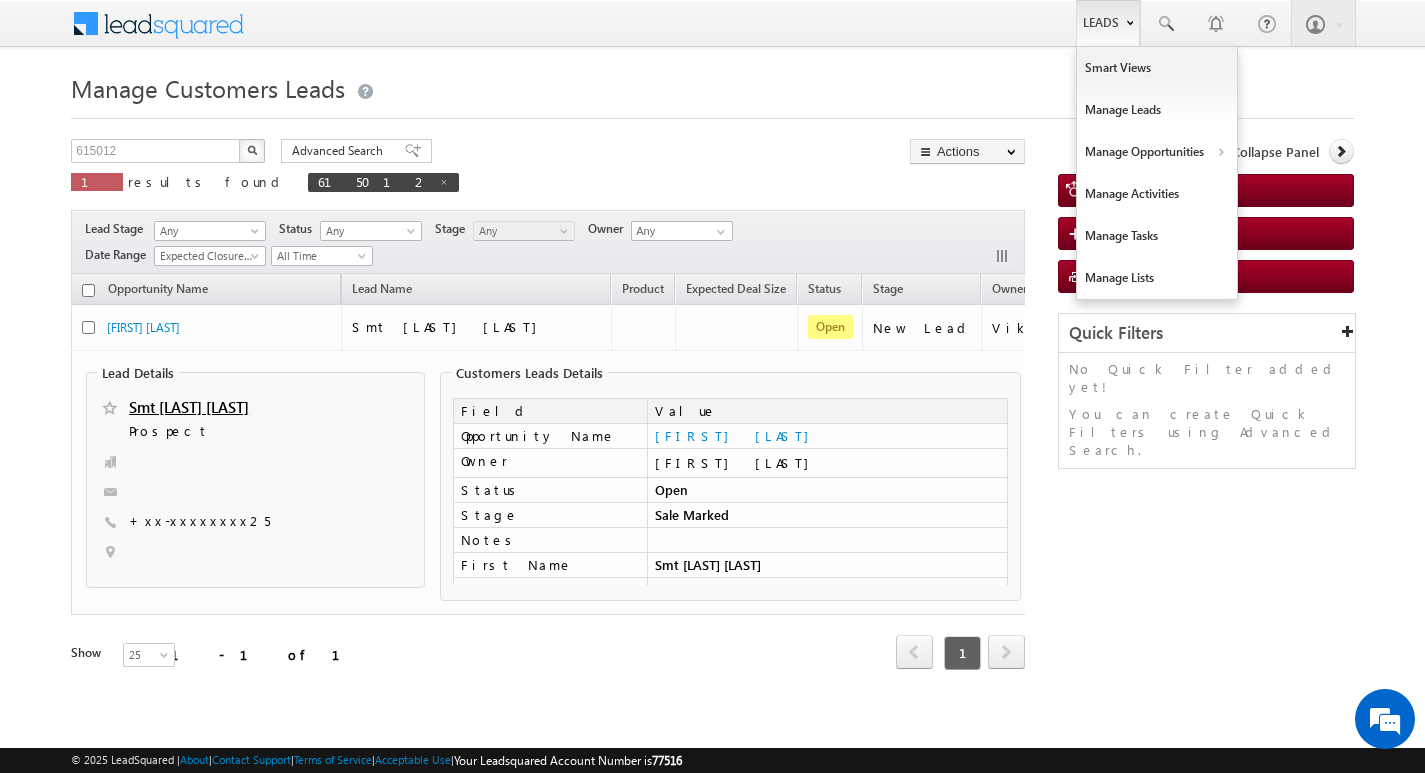 click on "Leads" at bounding box center [1108, 23] 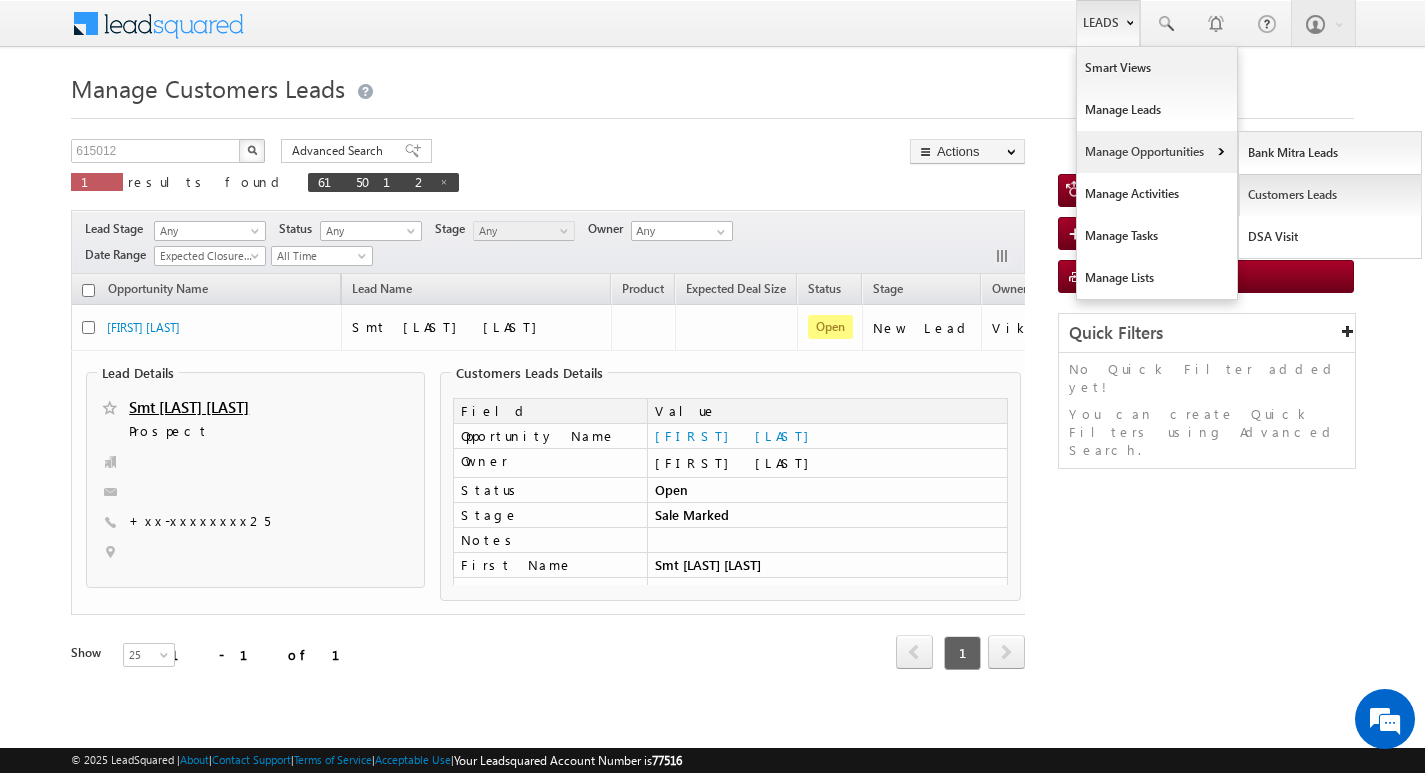 click on "Customers Leads" at bounding box center (1330, 195) 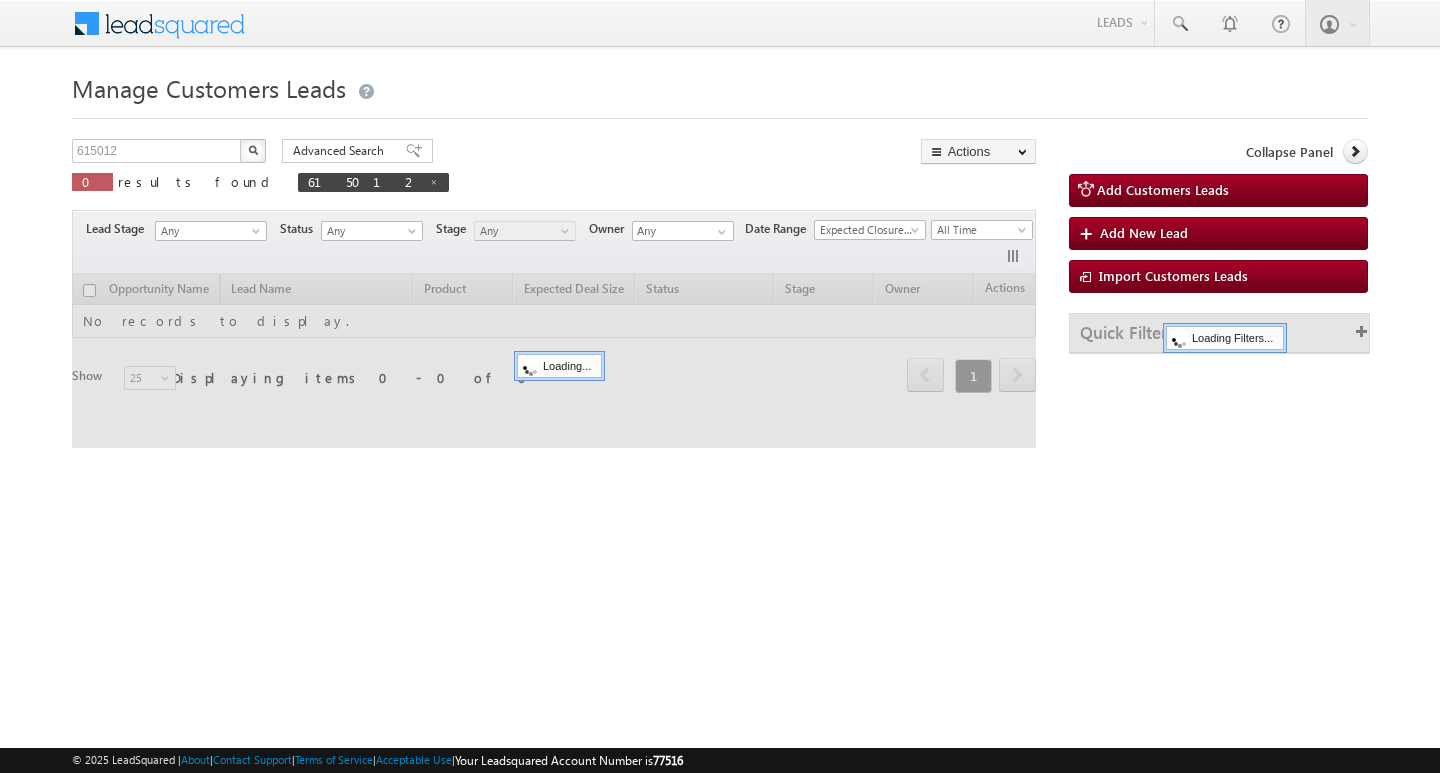 scroll, scrollTop: 0, scrollLeft: 0, axis: both 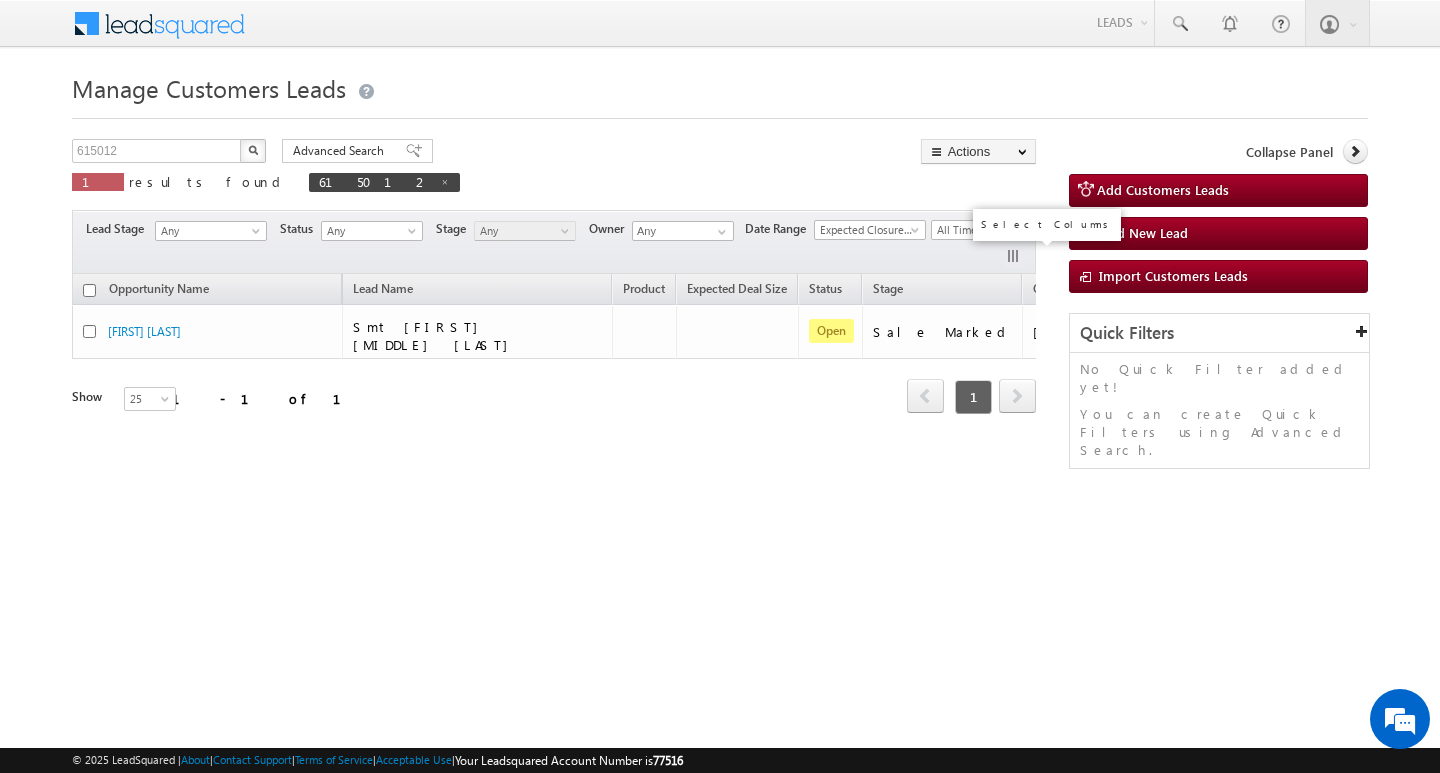 click at bounding box center (1015, 258) 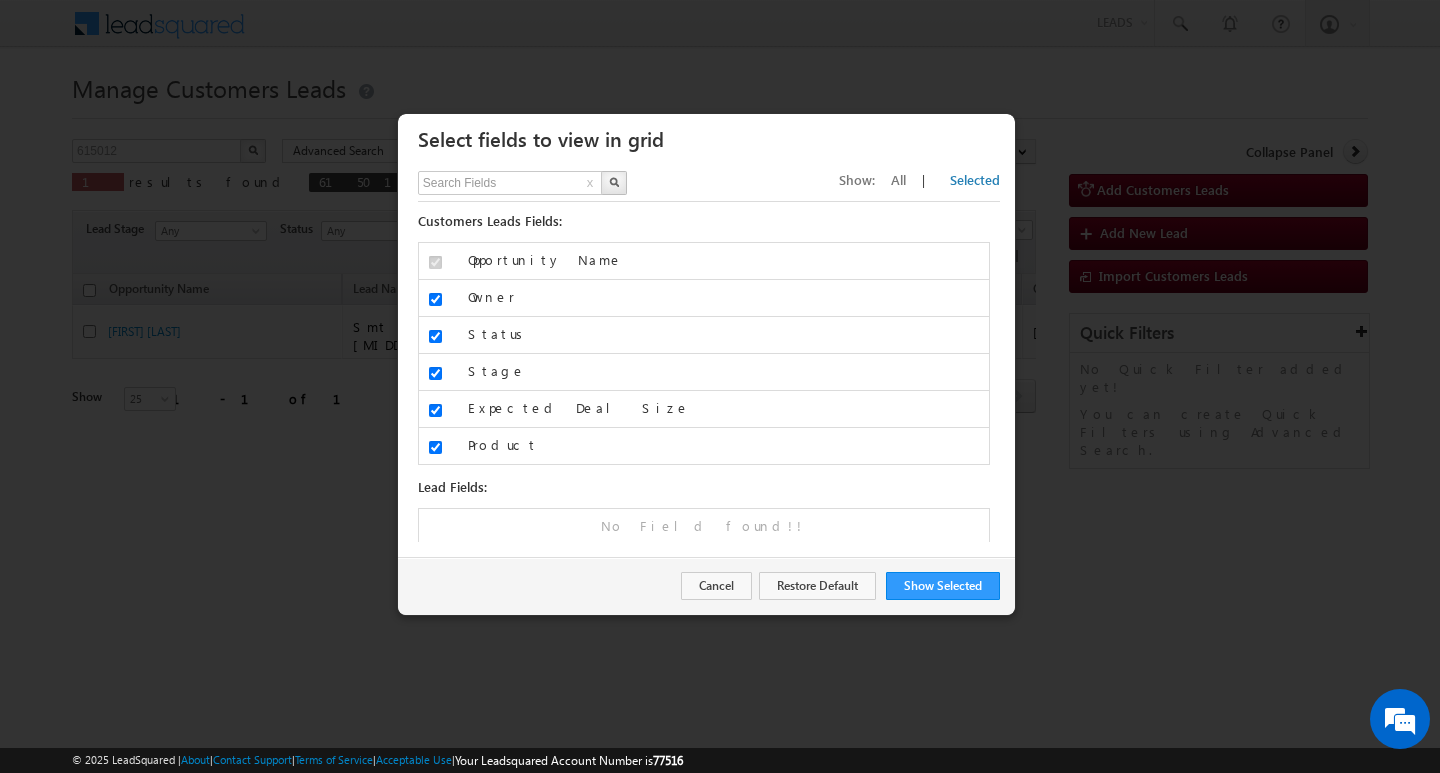 scroll, scrollTop: 0, scrollLeft: 0, axis: both 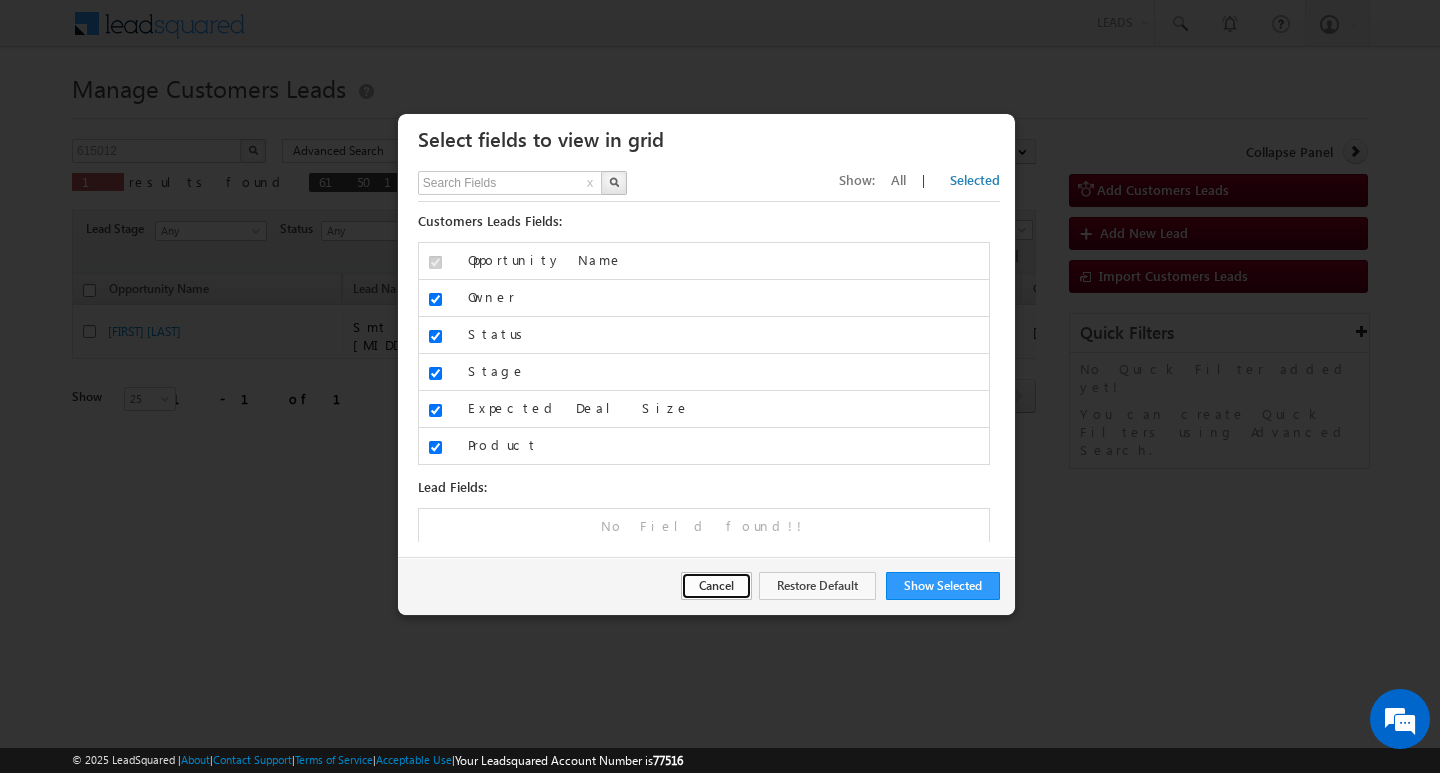 click on "Cancel" at bounding box center [716, 586] 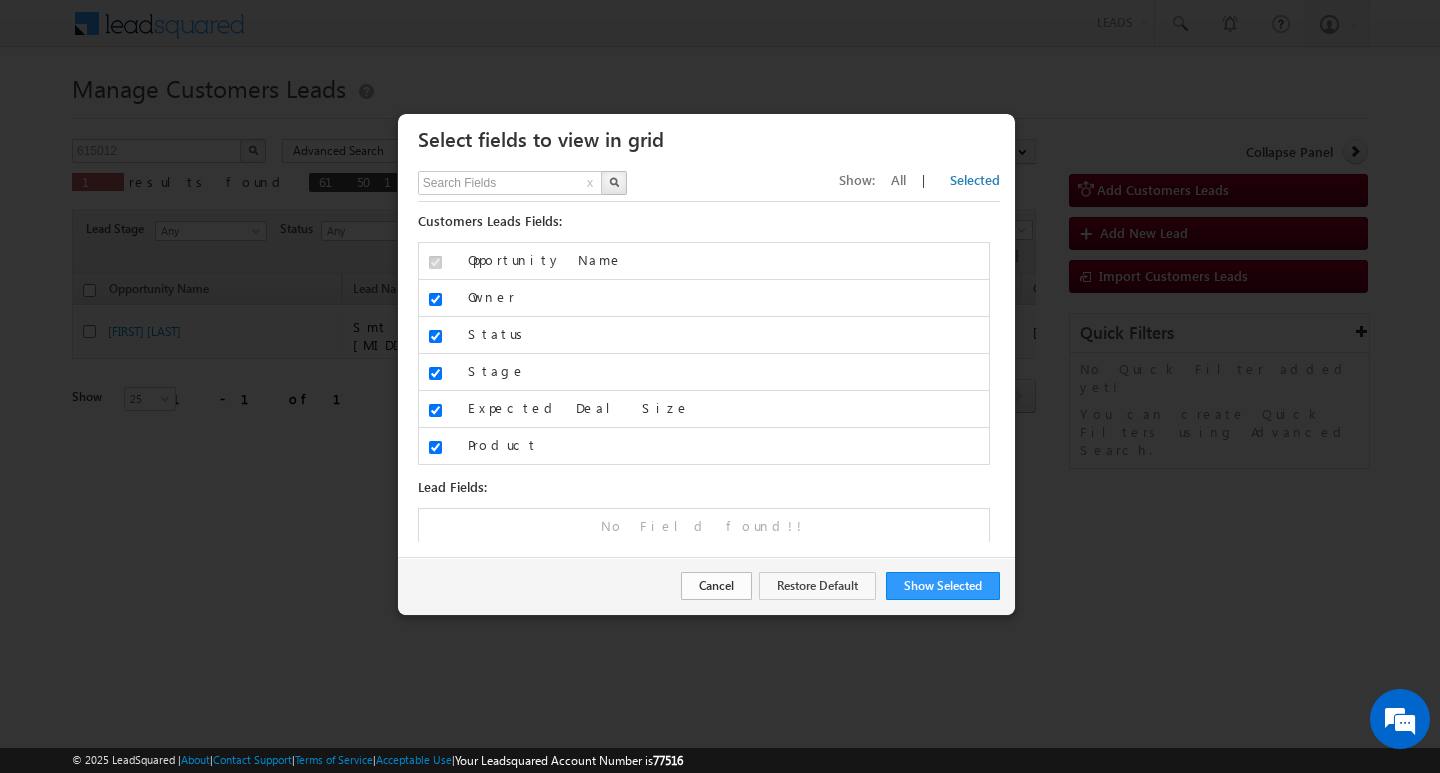 click on "Menu
Kajal Tiwari
vikas .halw ai+10 @kser ve.co" at bounding box center (720, 308) 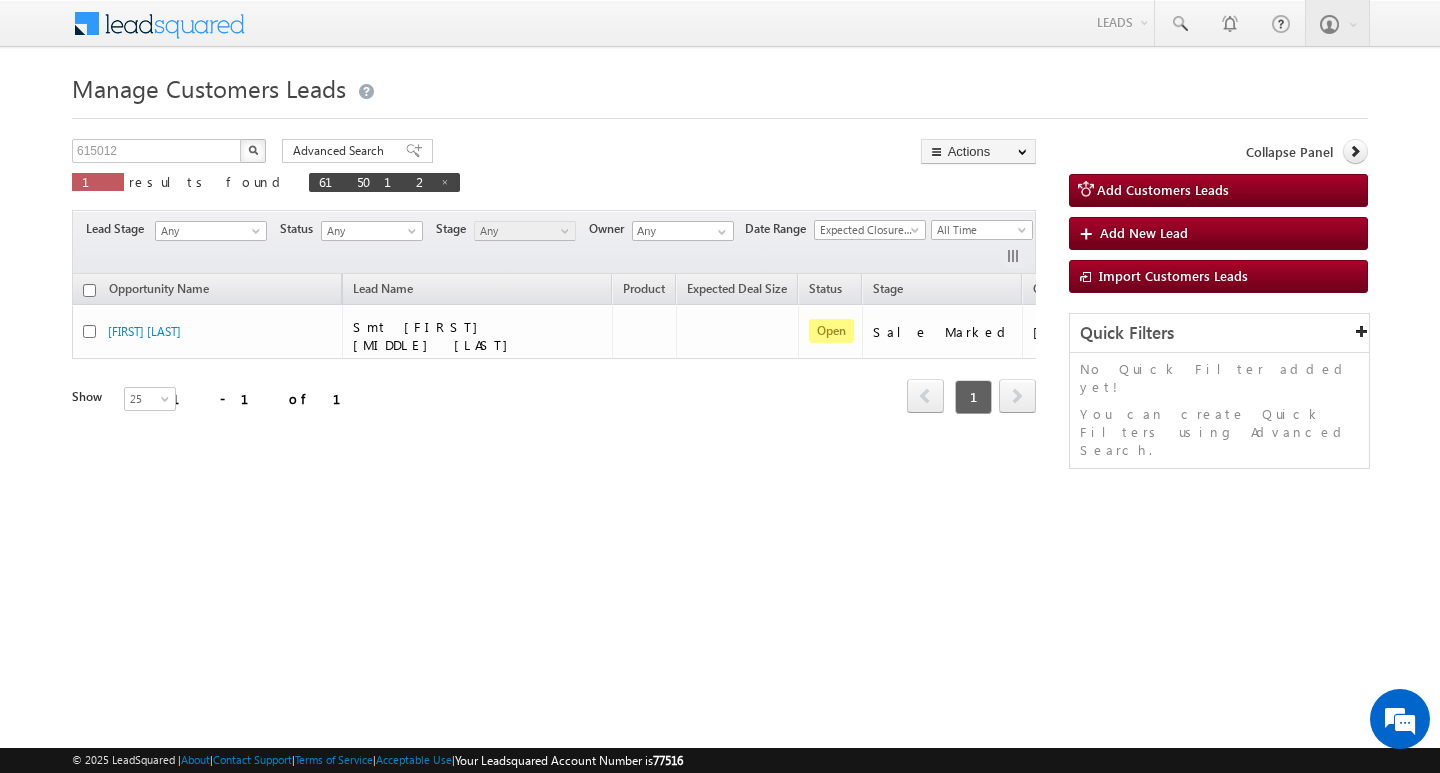 click on "Menu
Kajal Tiwari
vikas .halw ai+10 @kser ve.co" at bounding box center [720, 308] 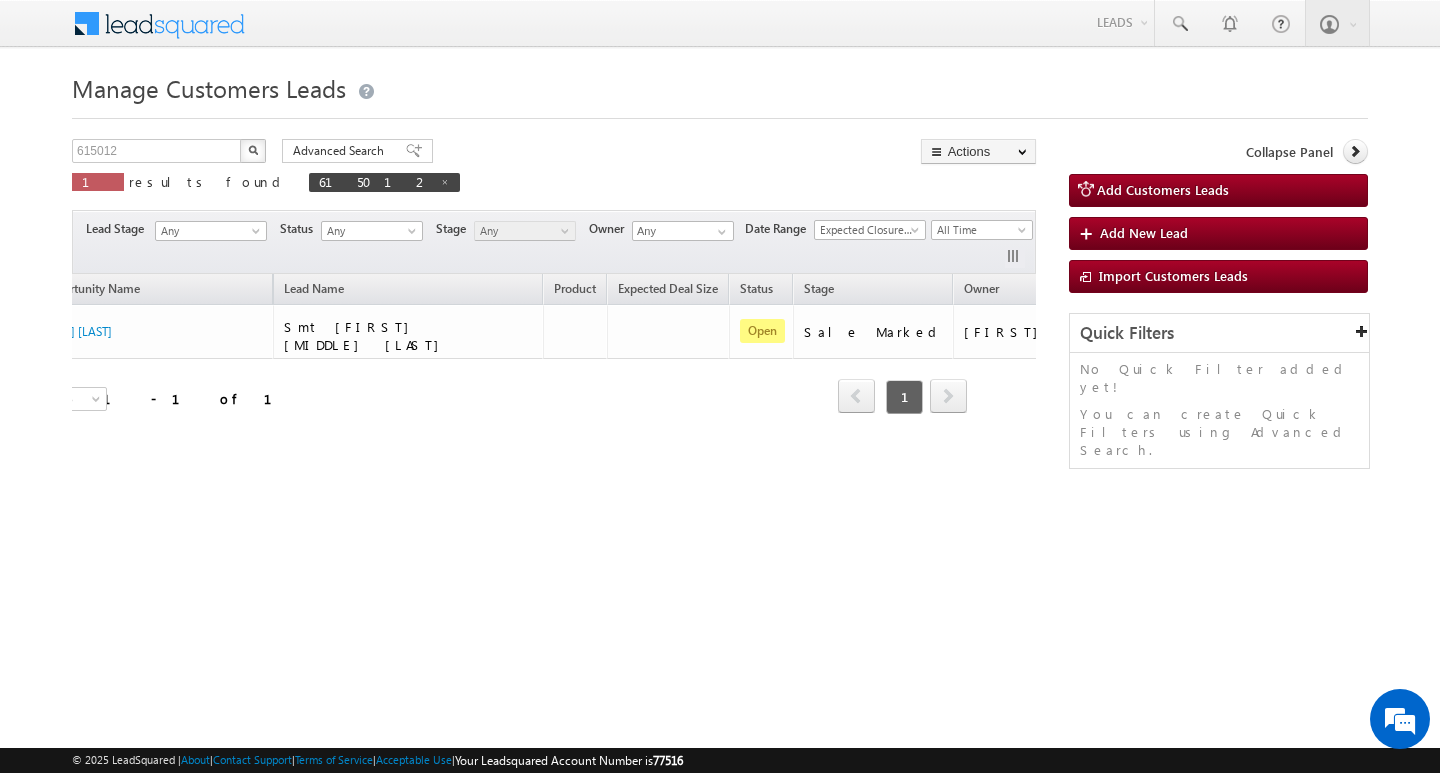 scroll, scrollTop: 0, scrollLeft: 149, axis: horizontal 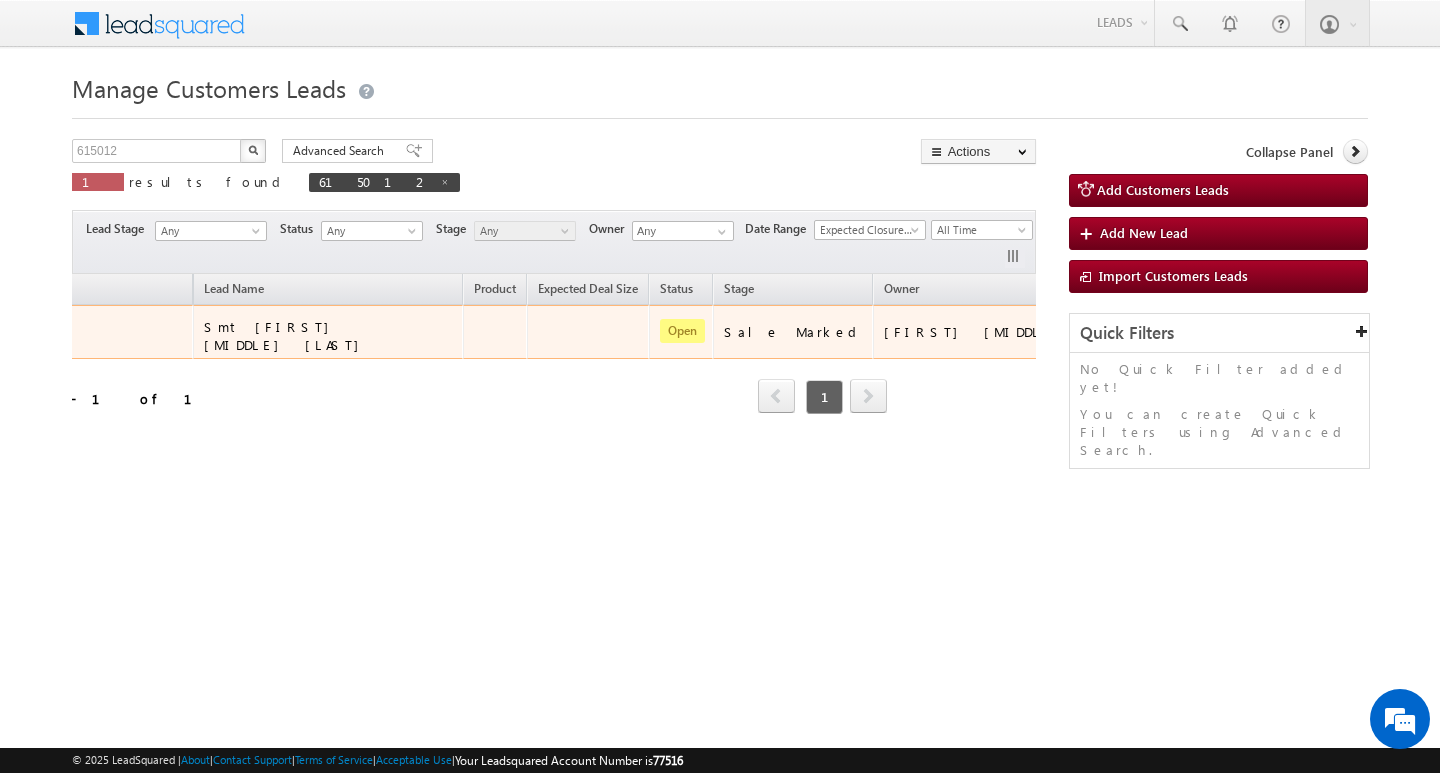 click on "Edit Change Owner Change Stage Add Activity Add Task Delete" at bounding box center [1134, 332] 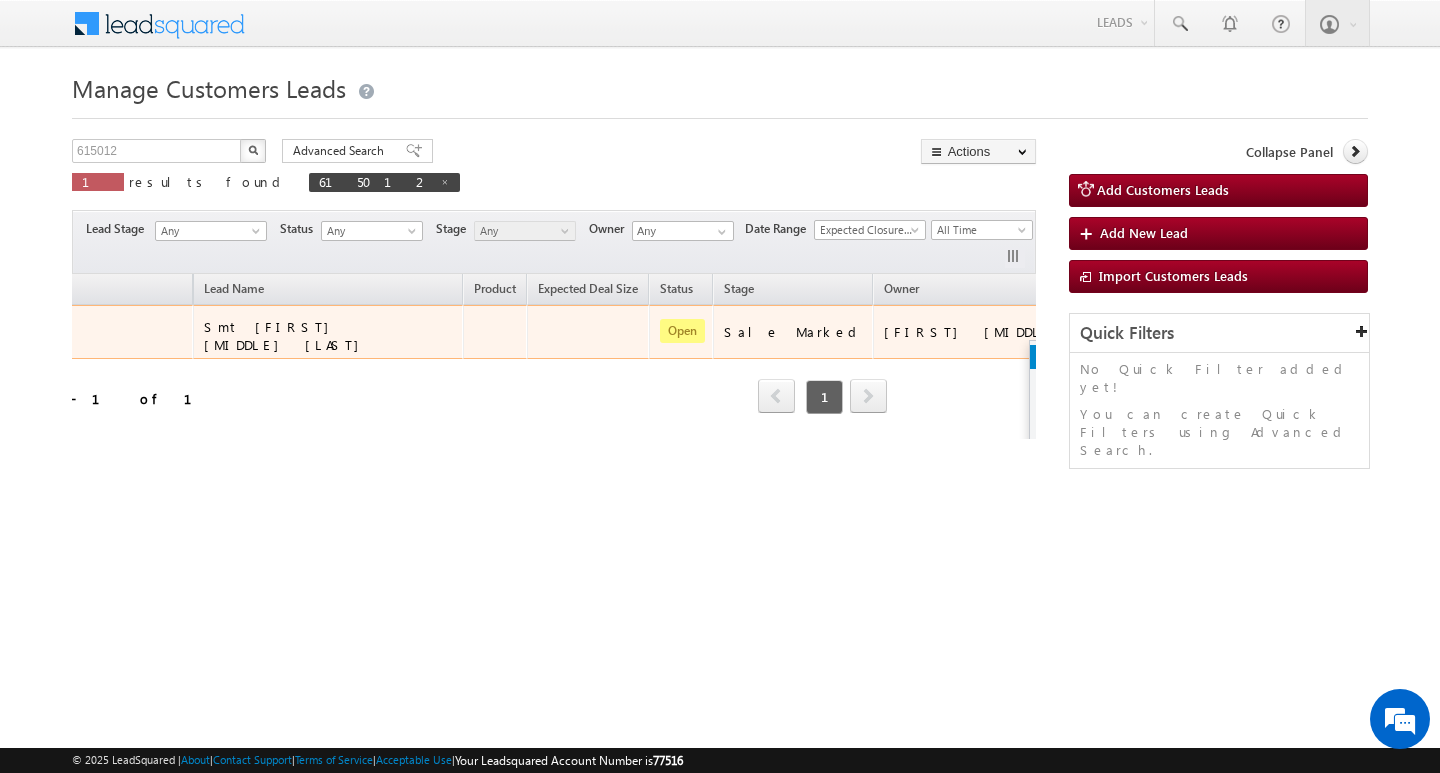 click on "Edit" at bounding box center (1080, 357) 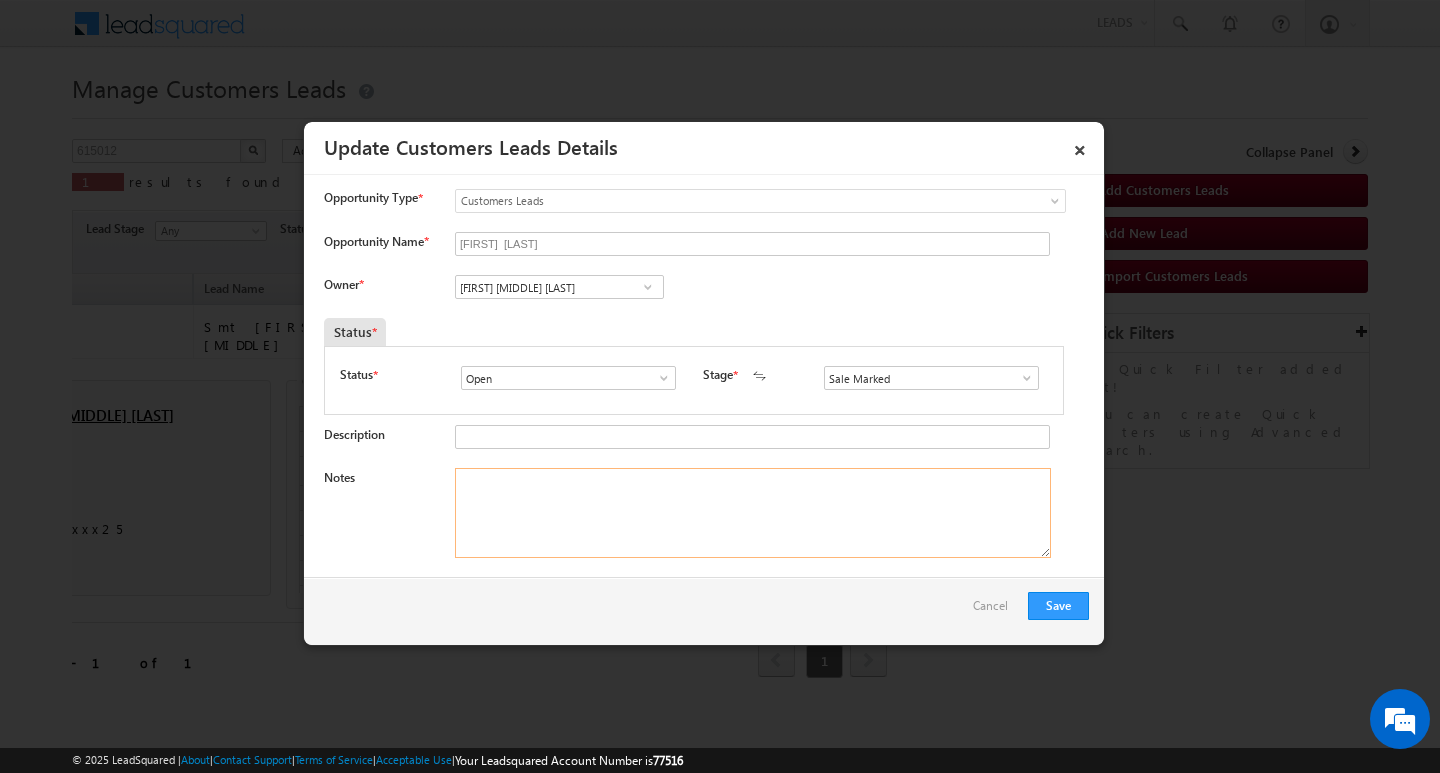 click on "Notes" at bounding box center [753, 513] 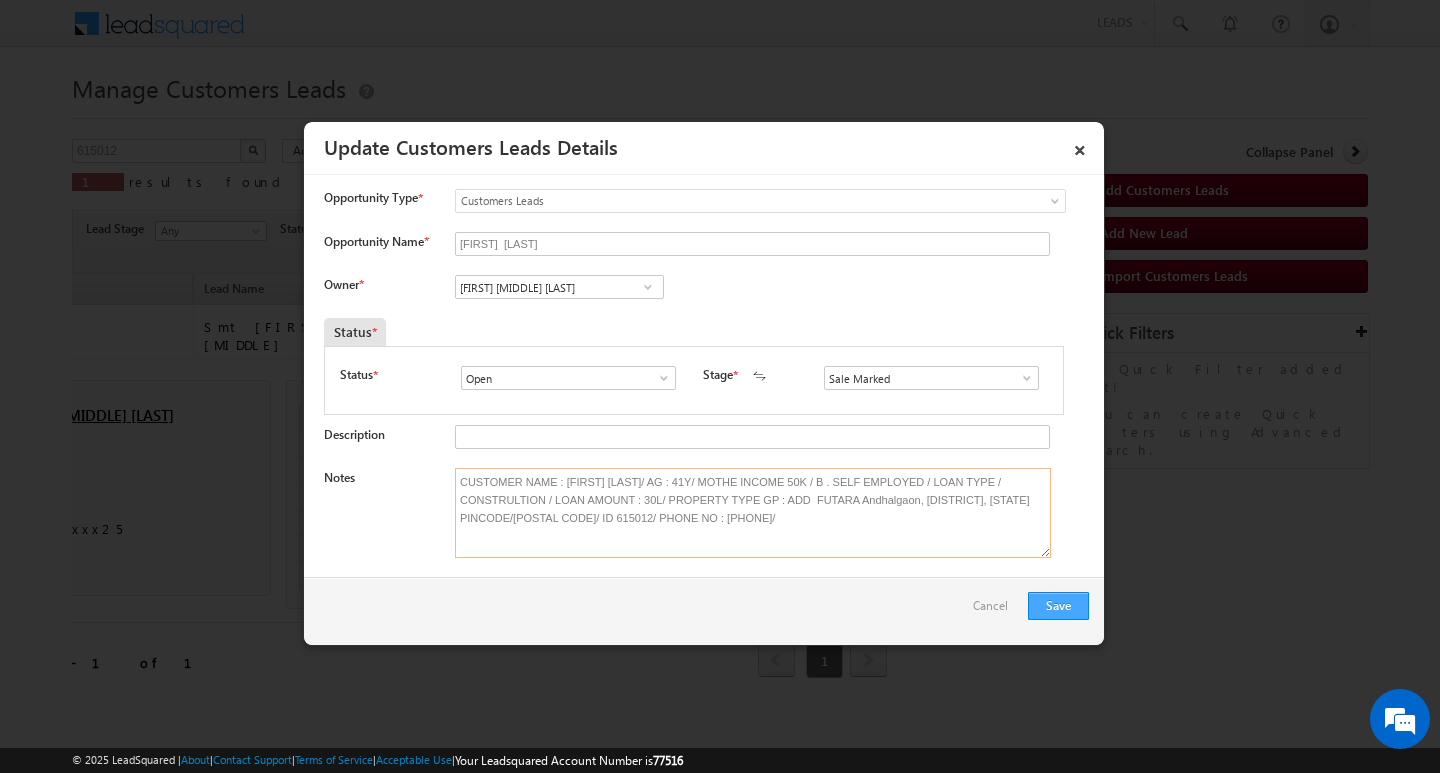 type on "CUSTOMER NAME : ANILA SINDA/ AG : 41Y/ MOTHE INCOME 50K / B . SELF EMPLOYED / LOAN TYPE / CONSTRULTION / LOAN AMOUNT : 30L/ PROPERTY TYPE GP : ADD  FUTARA Andhalgaon, BHANDARA  Maharashtra  PINCODE/441914/ ID 615012/ PHONE NO : 9545254025/" 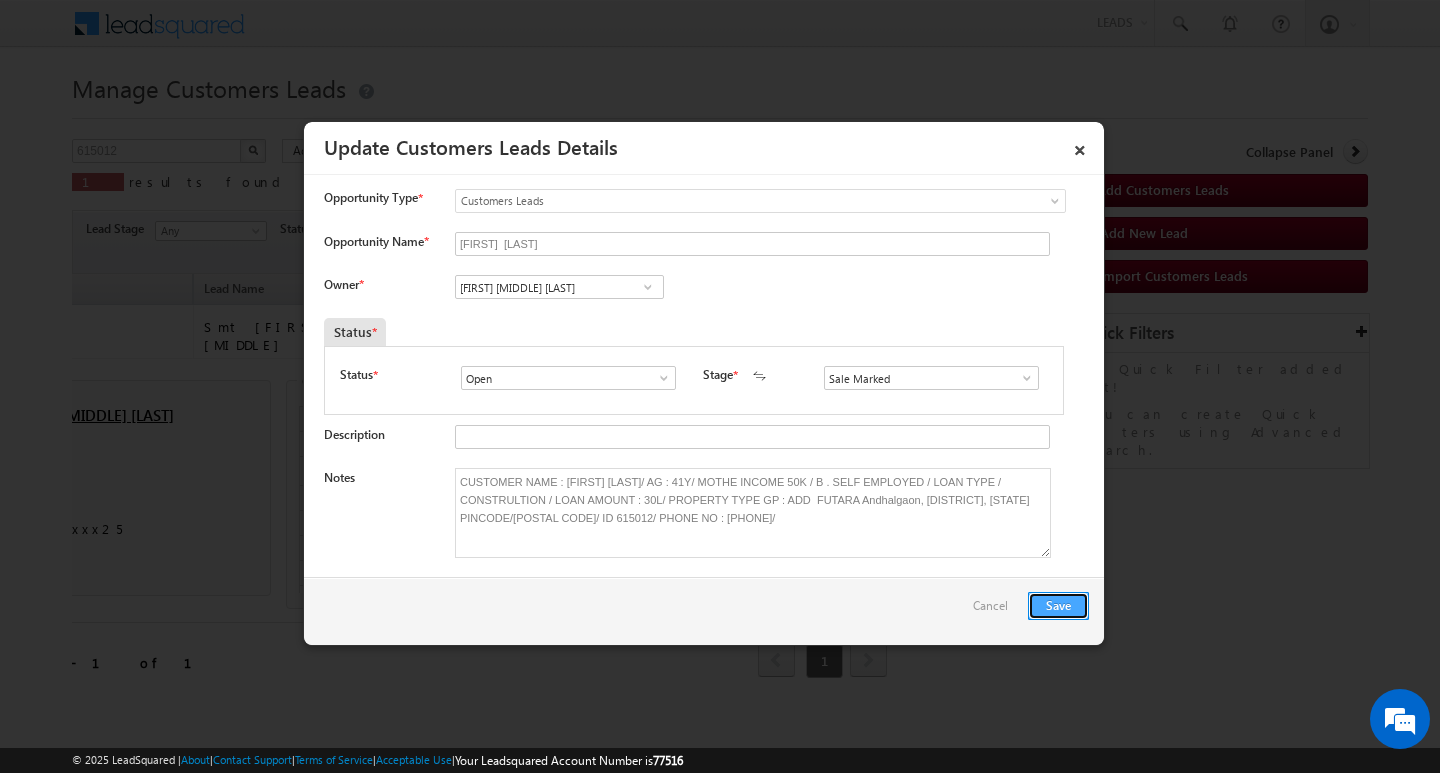 click on "Save" at bounding box center [1058, 606] 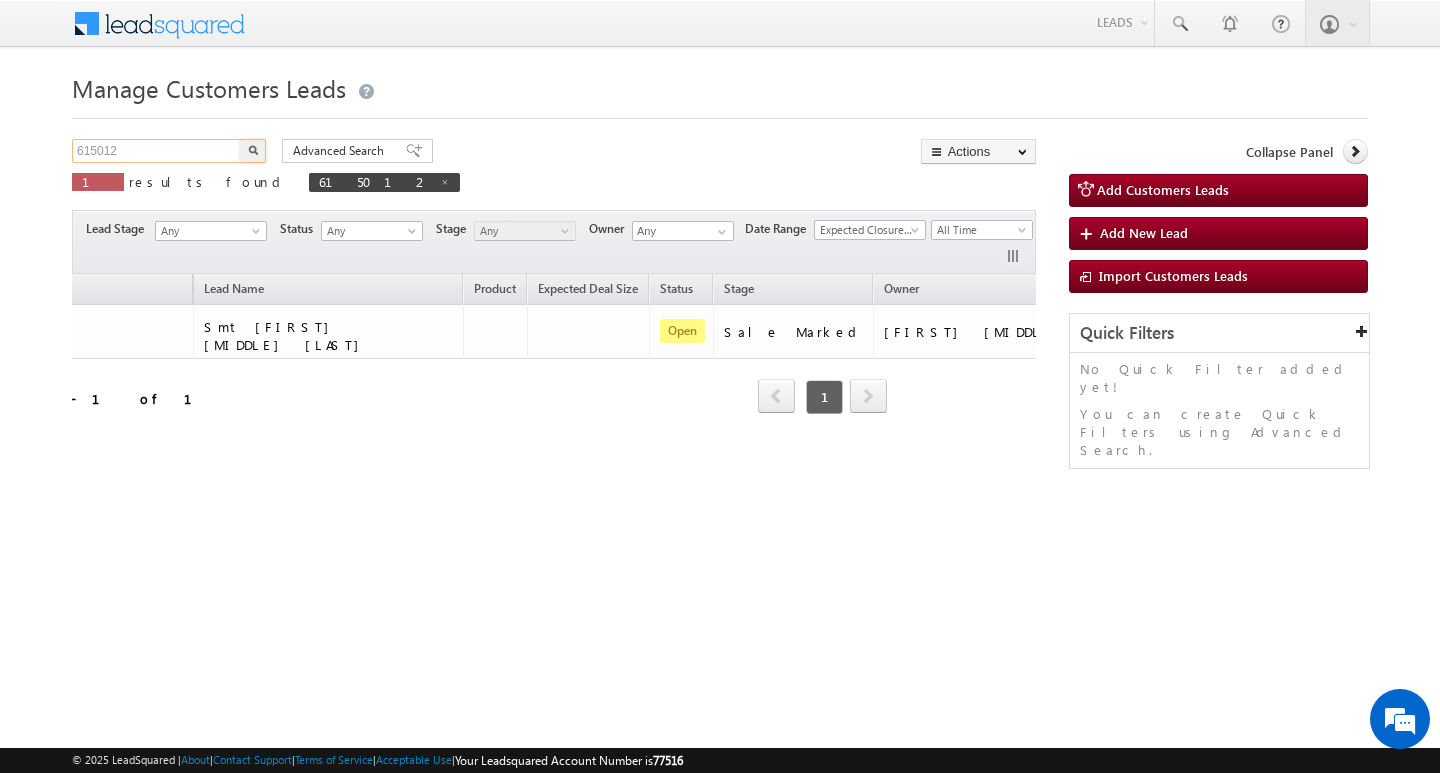 click on "615012" at bounding box center [157, 151] 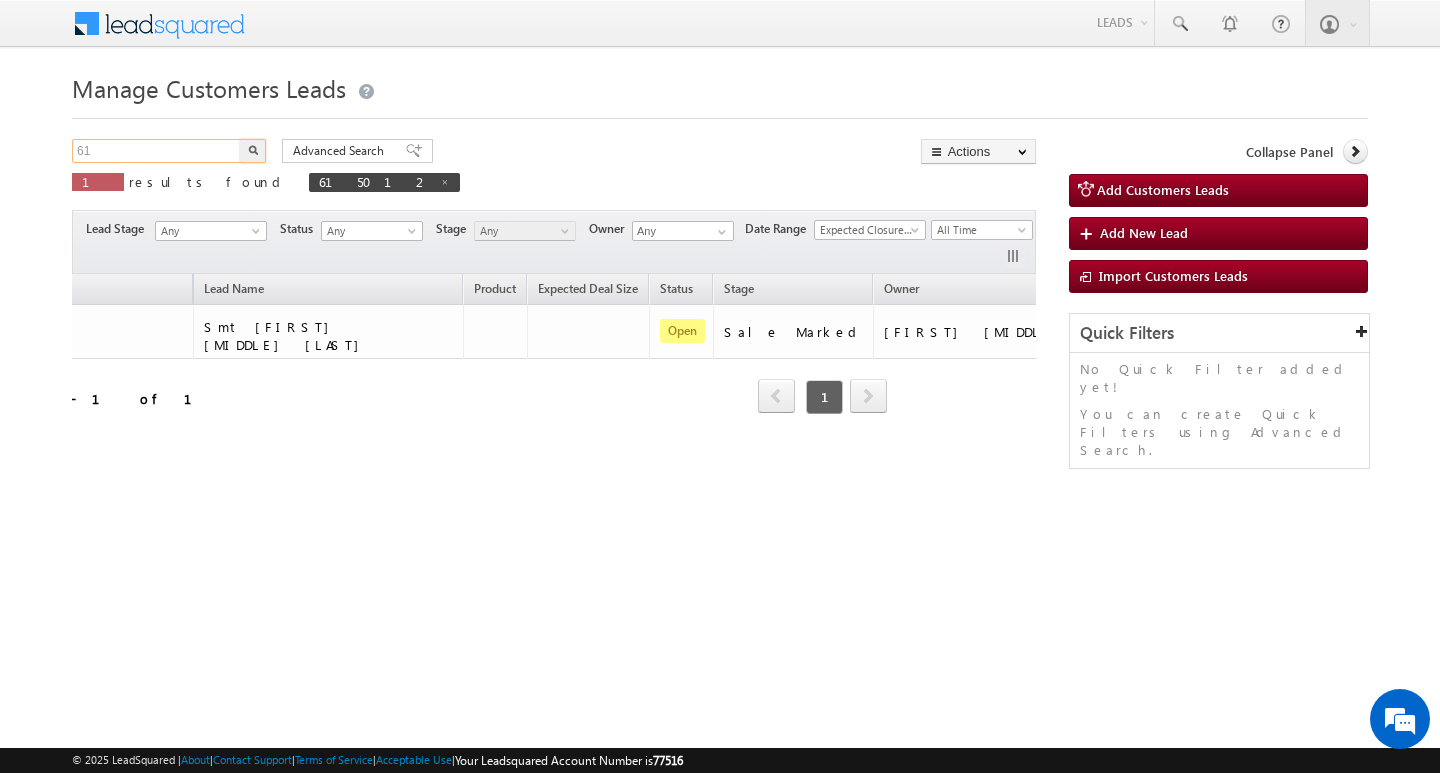 type on "6" 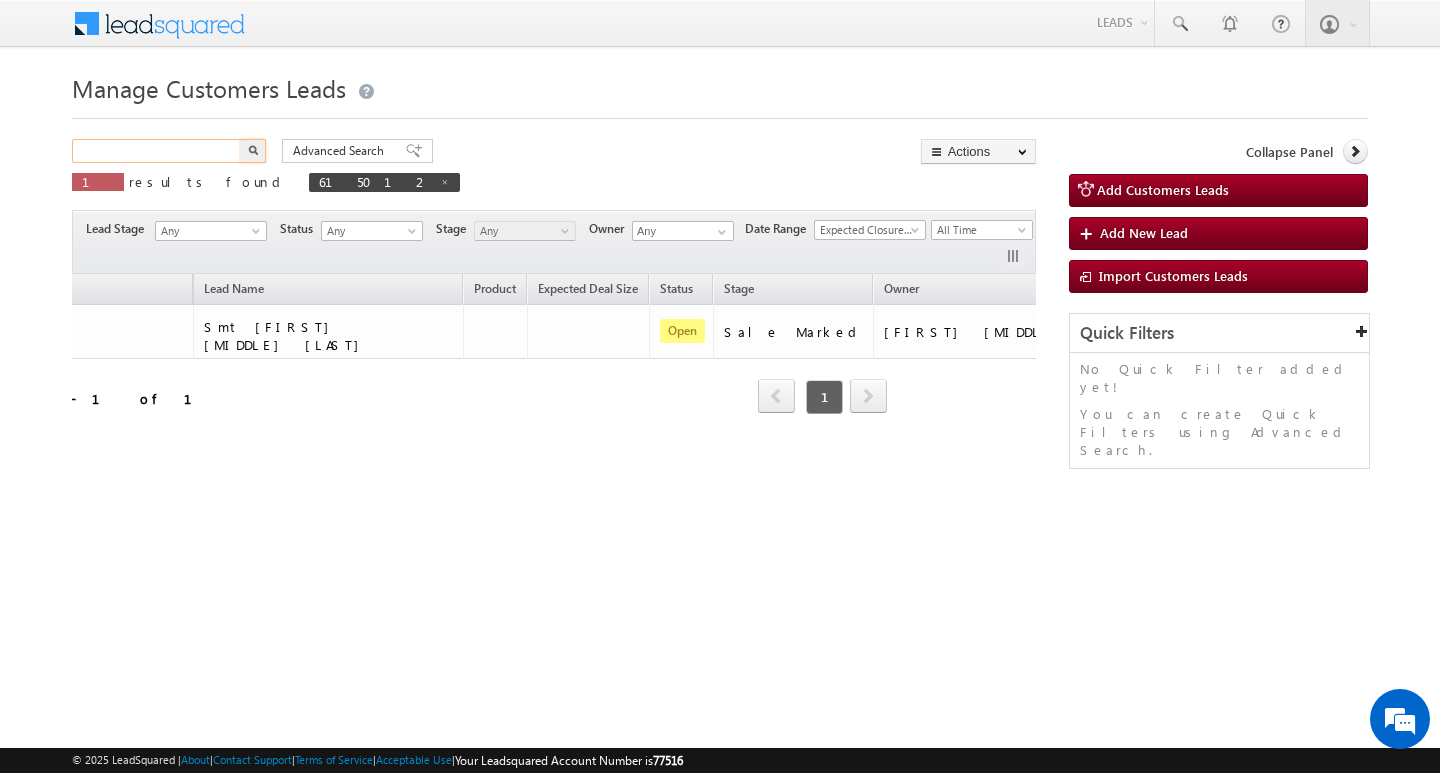 type on "1" 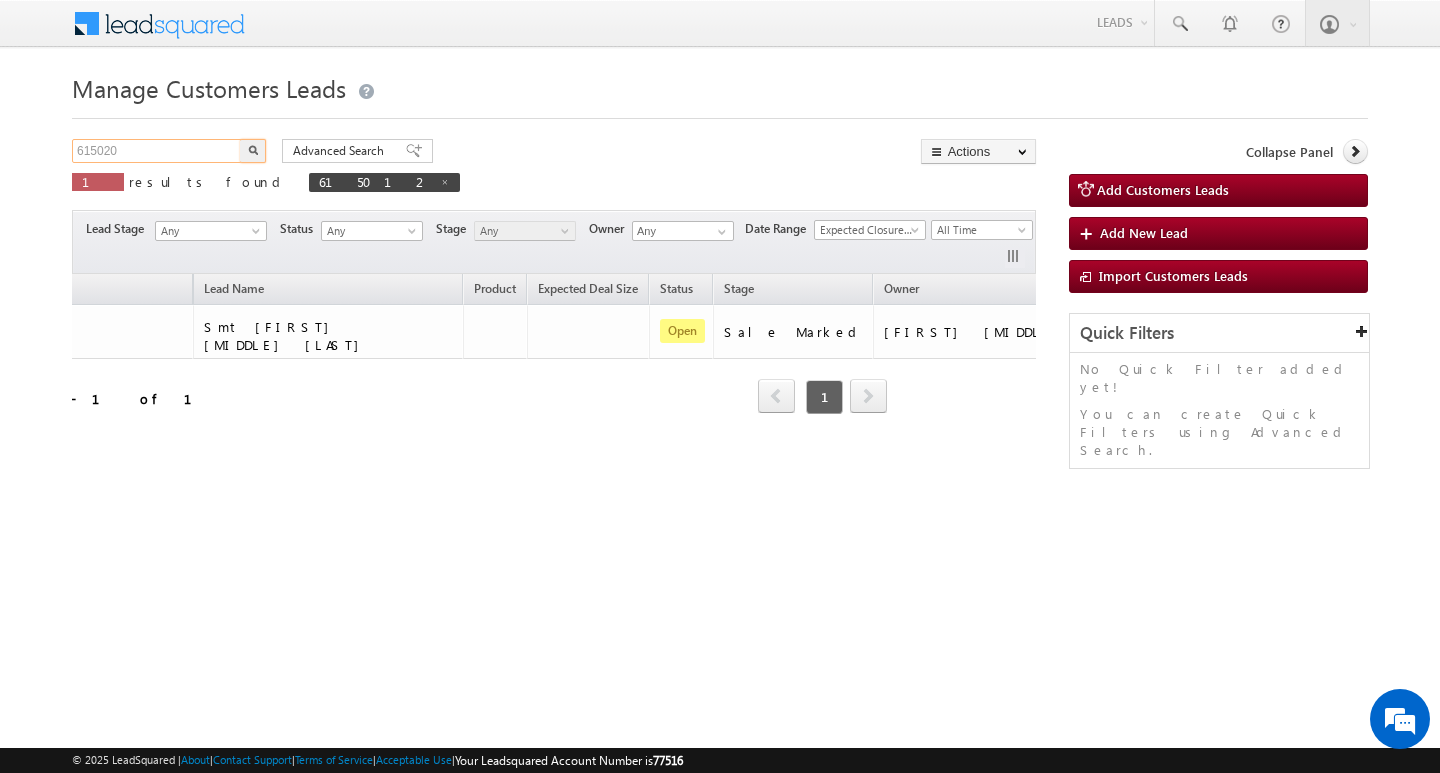 type on "615020" 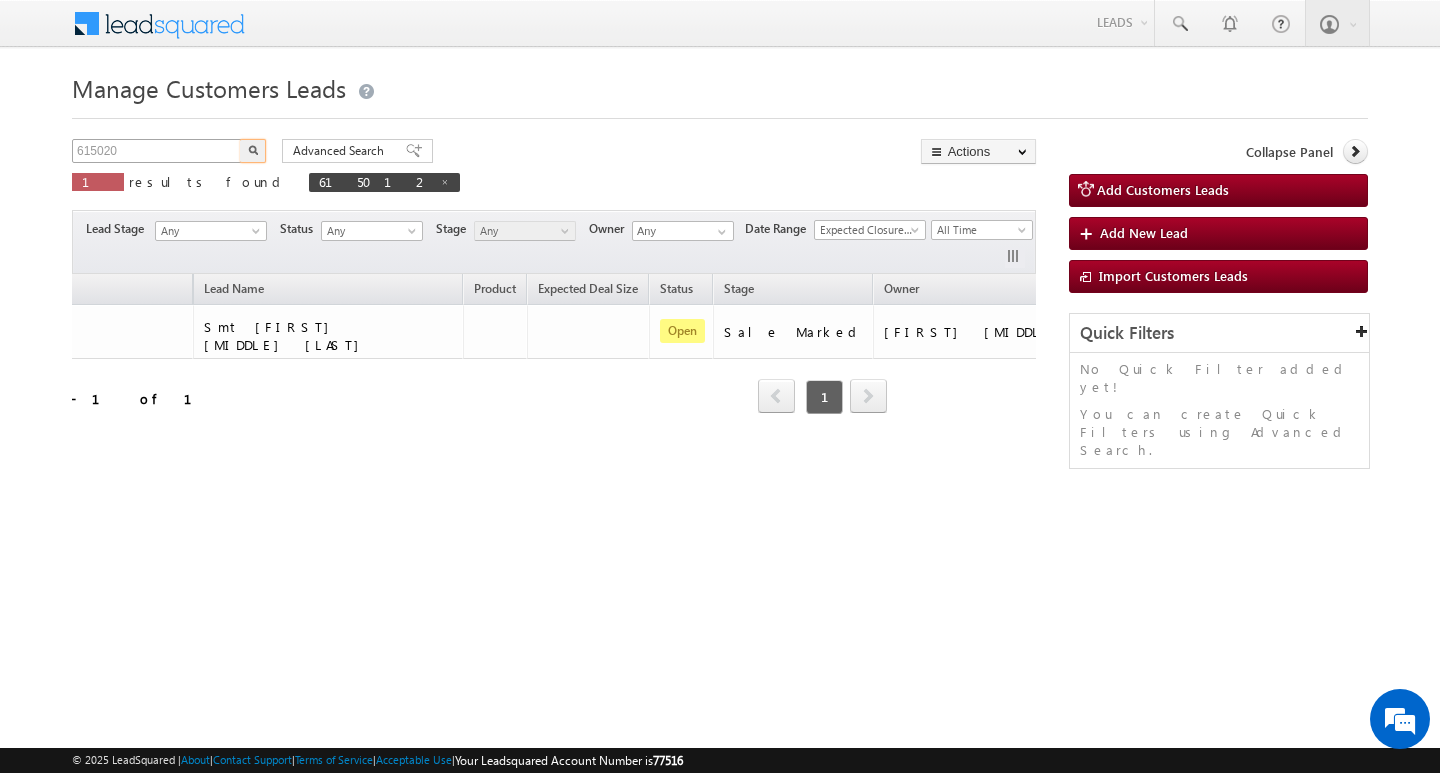 click at bounding box center [253, 151] 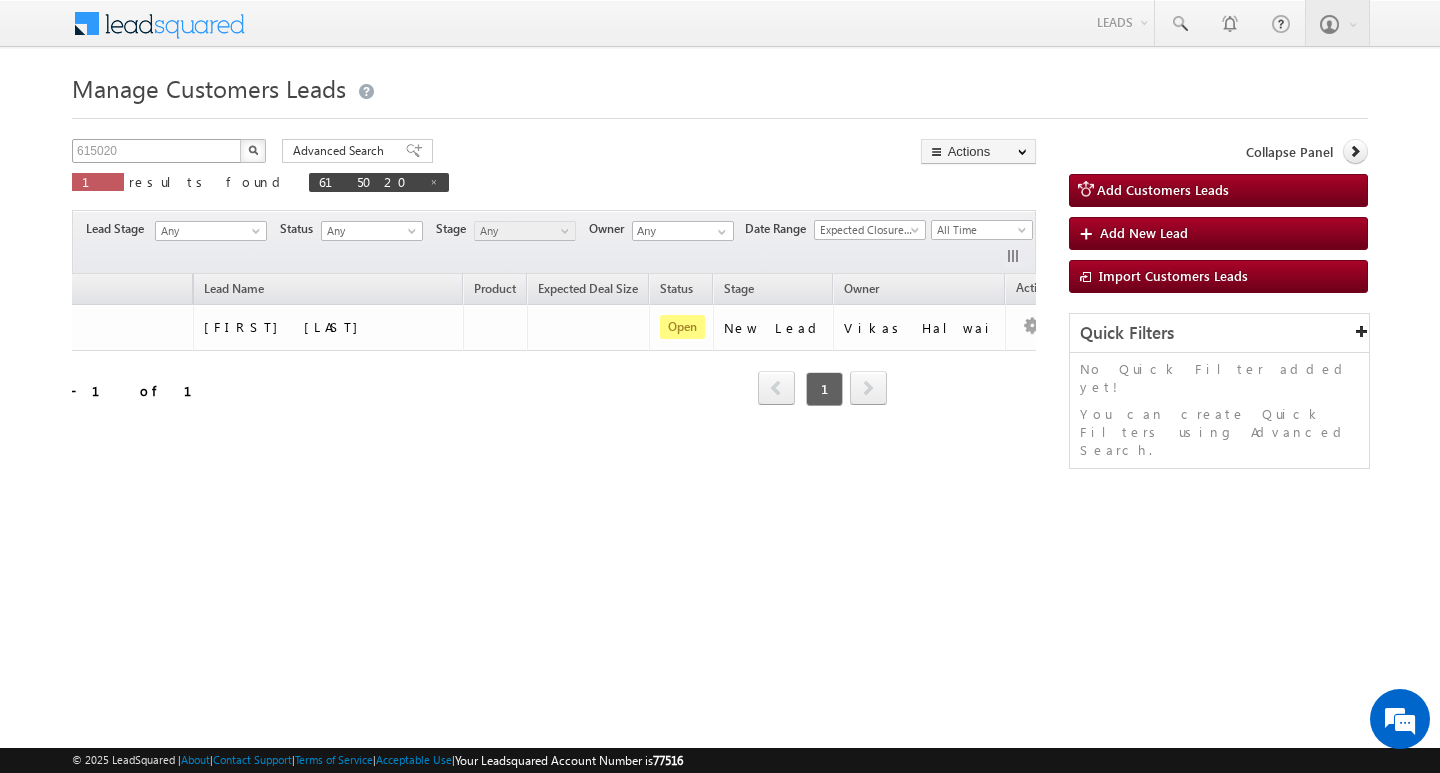 scroll, scrollTop: 0, scrollLeft: 81, axis: horizontal 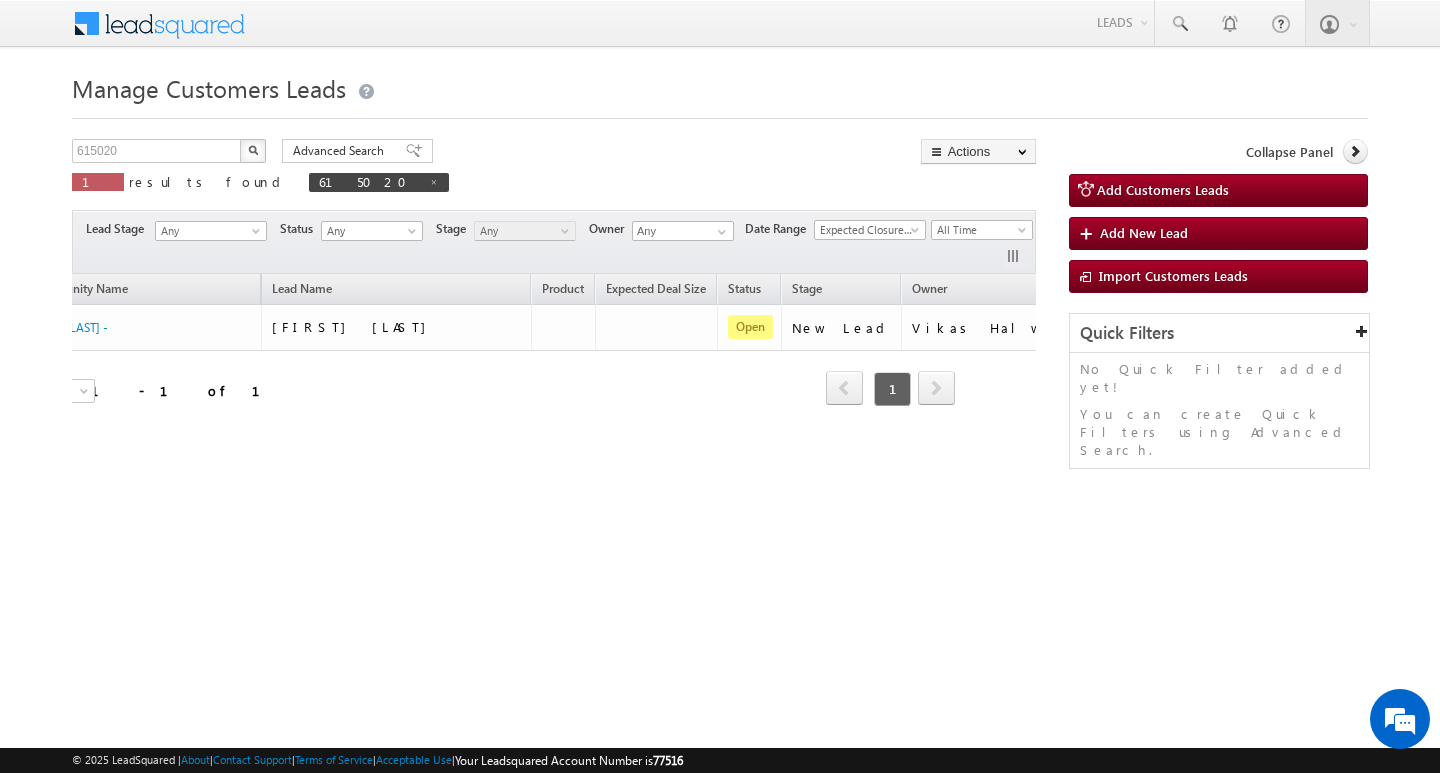 click at bounding box center [253, 150] 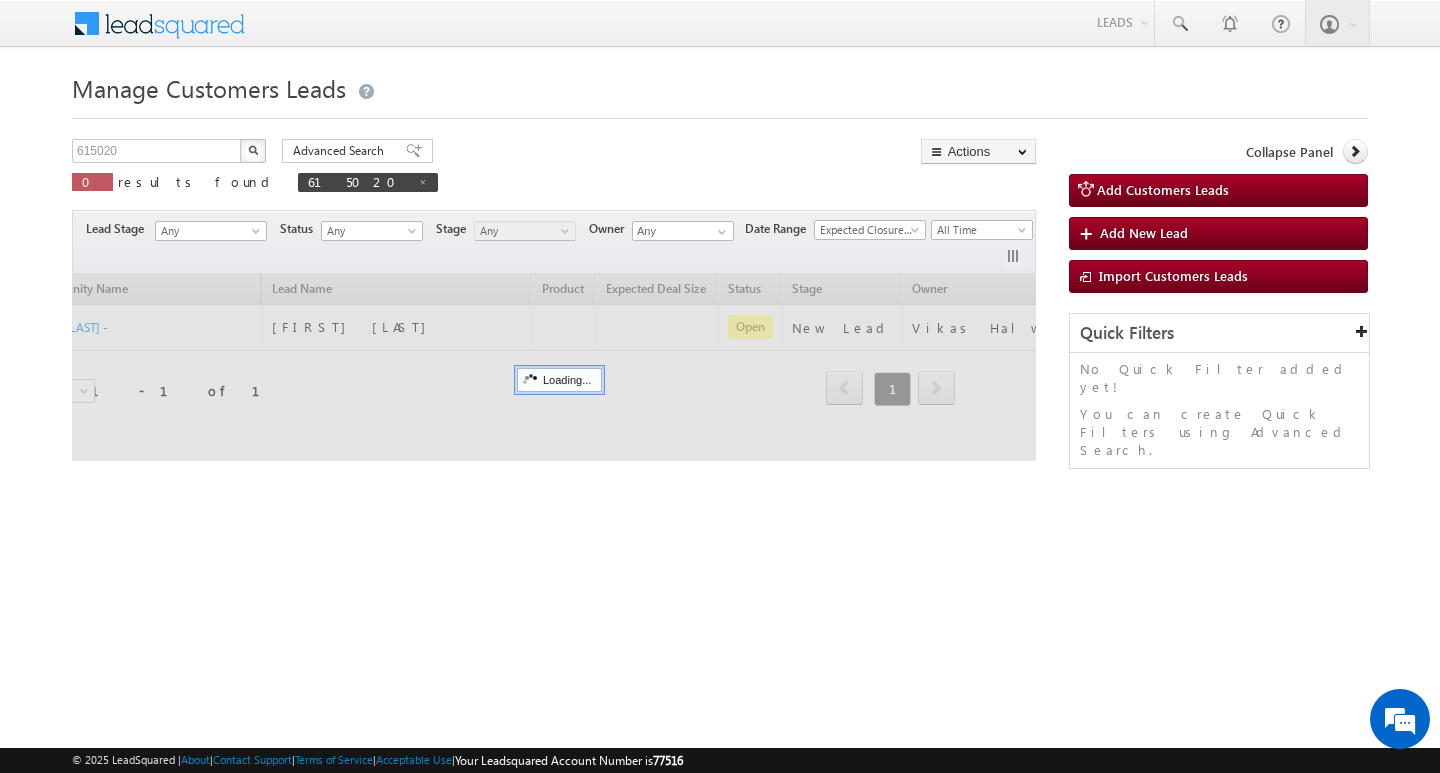 click at bounding box center [253, 150] 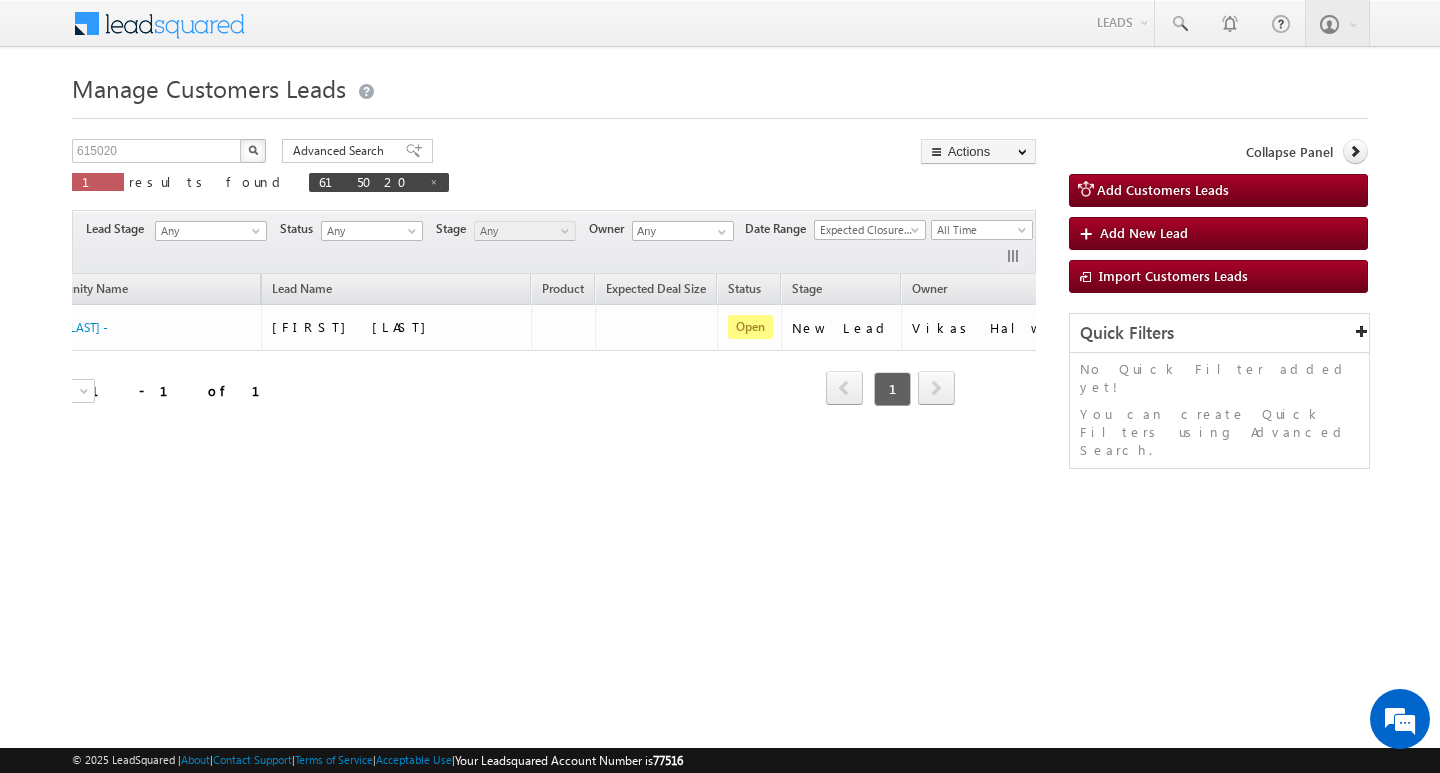 click at bounding box center [253, 150] 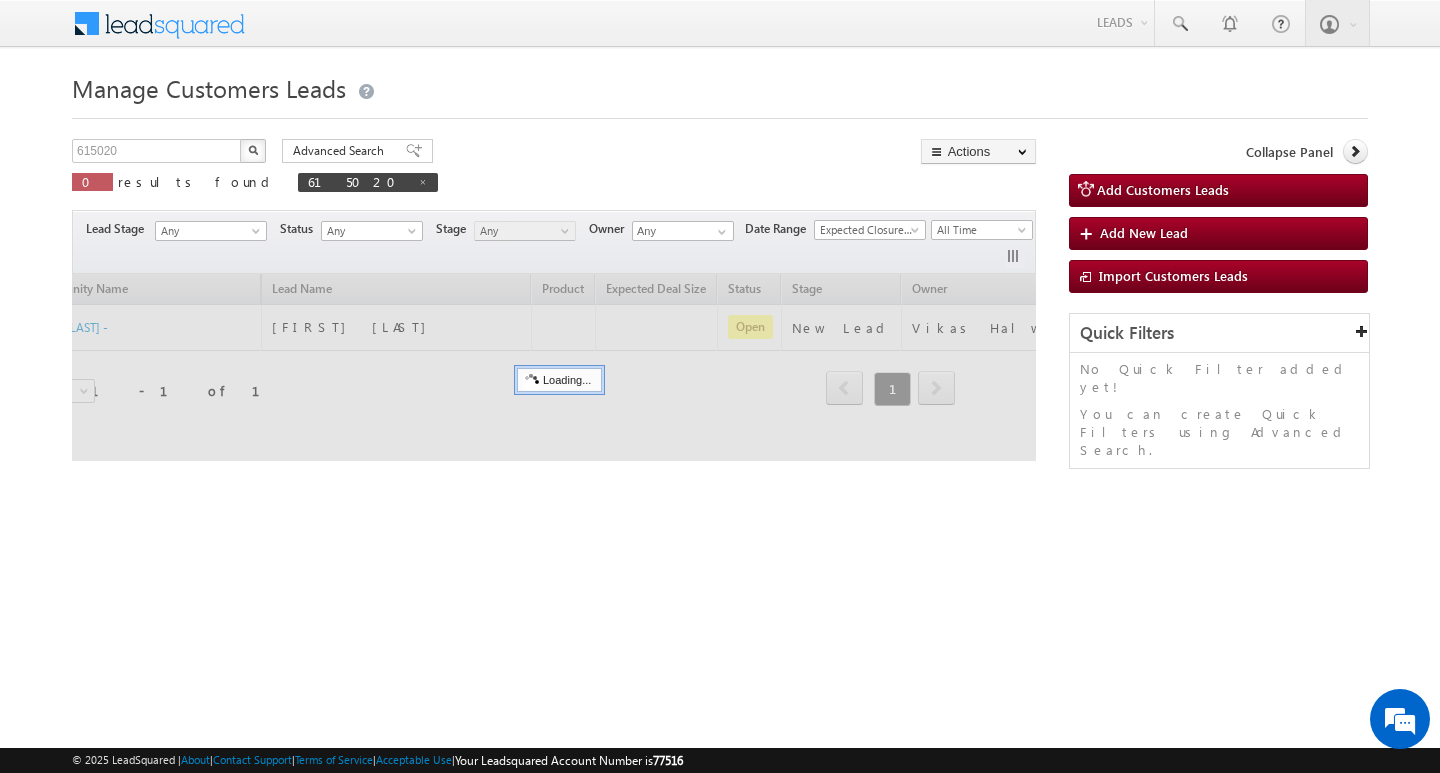 click at bounding box center [253, 150] 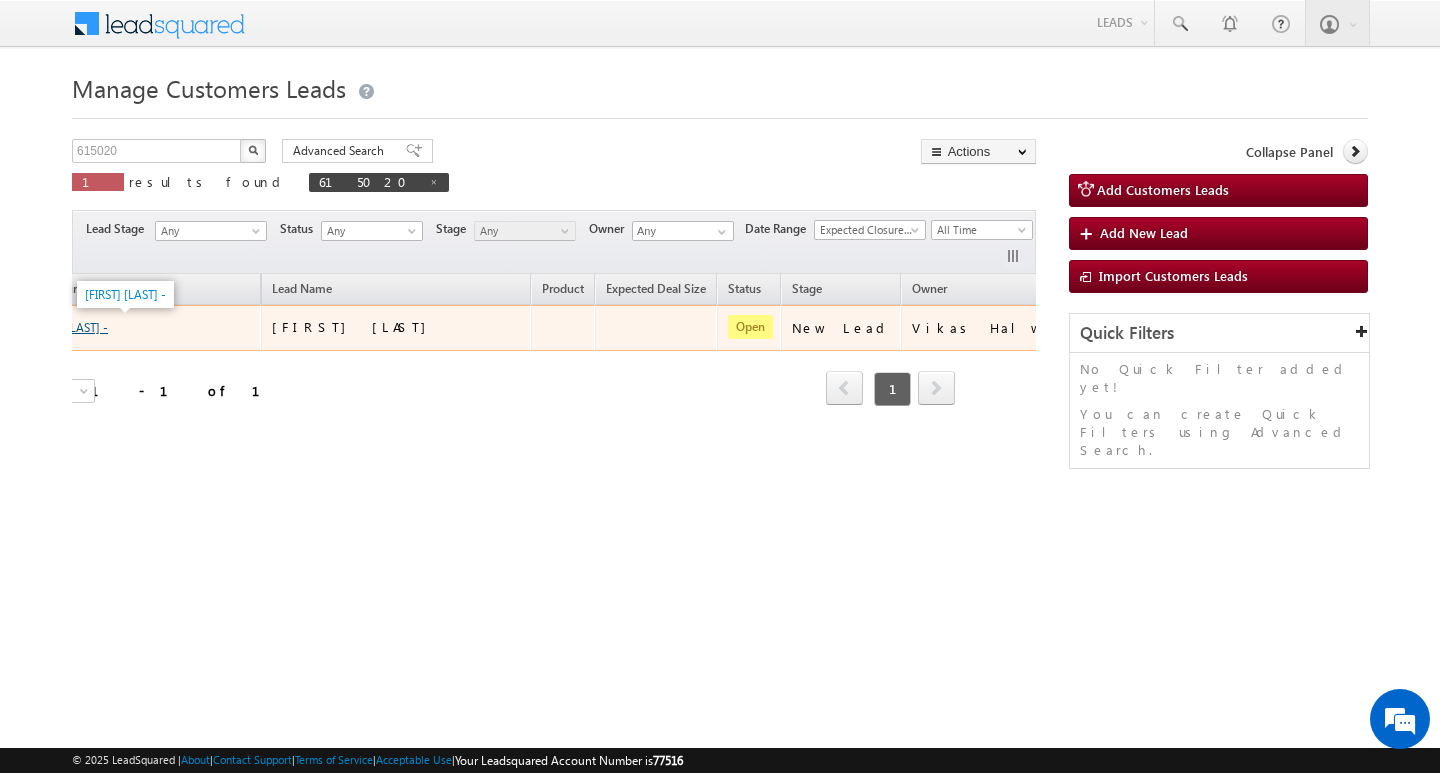 click on "[FIRST] [LAST]  -" at bounding box center (67, 327) 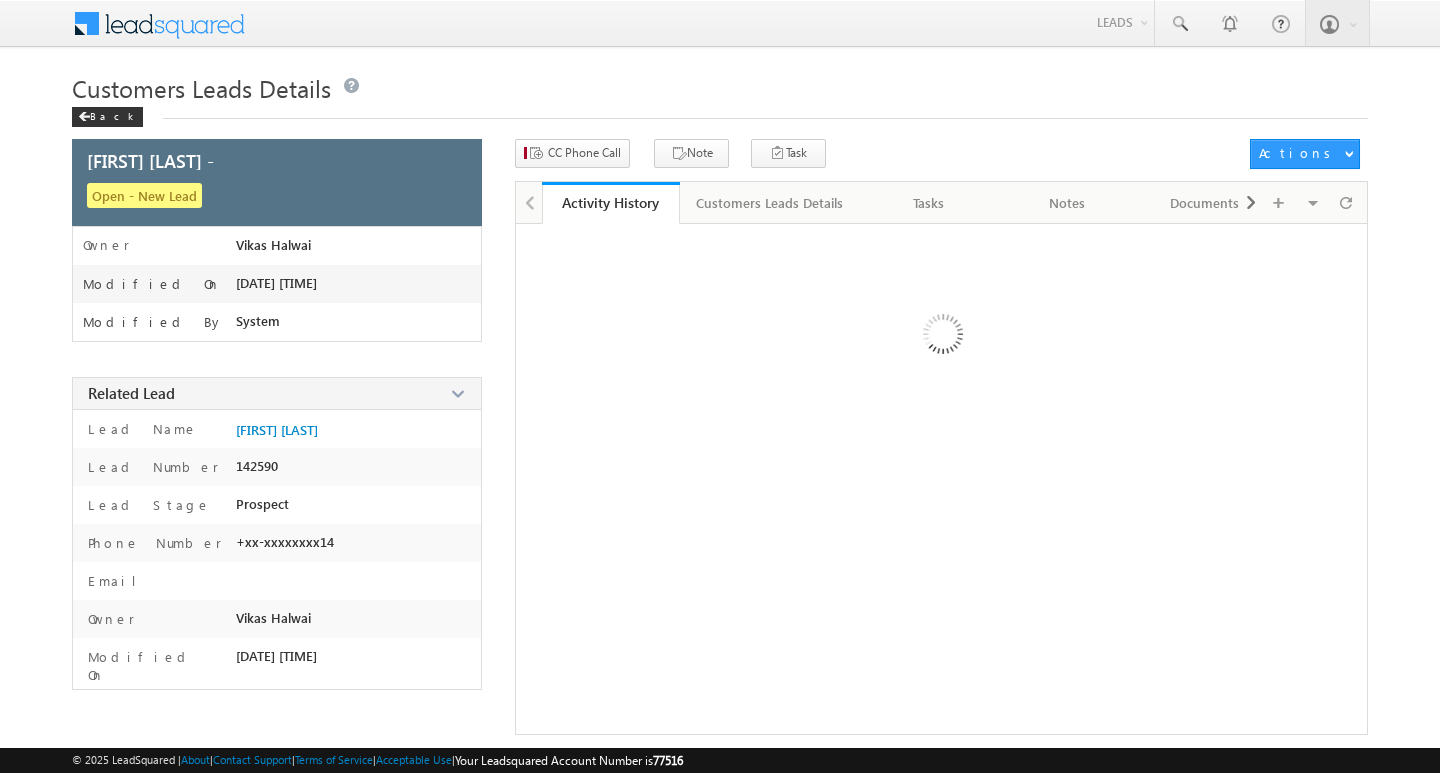 scroll, scrollTop: 0, scrollLeft: 0, axis: both 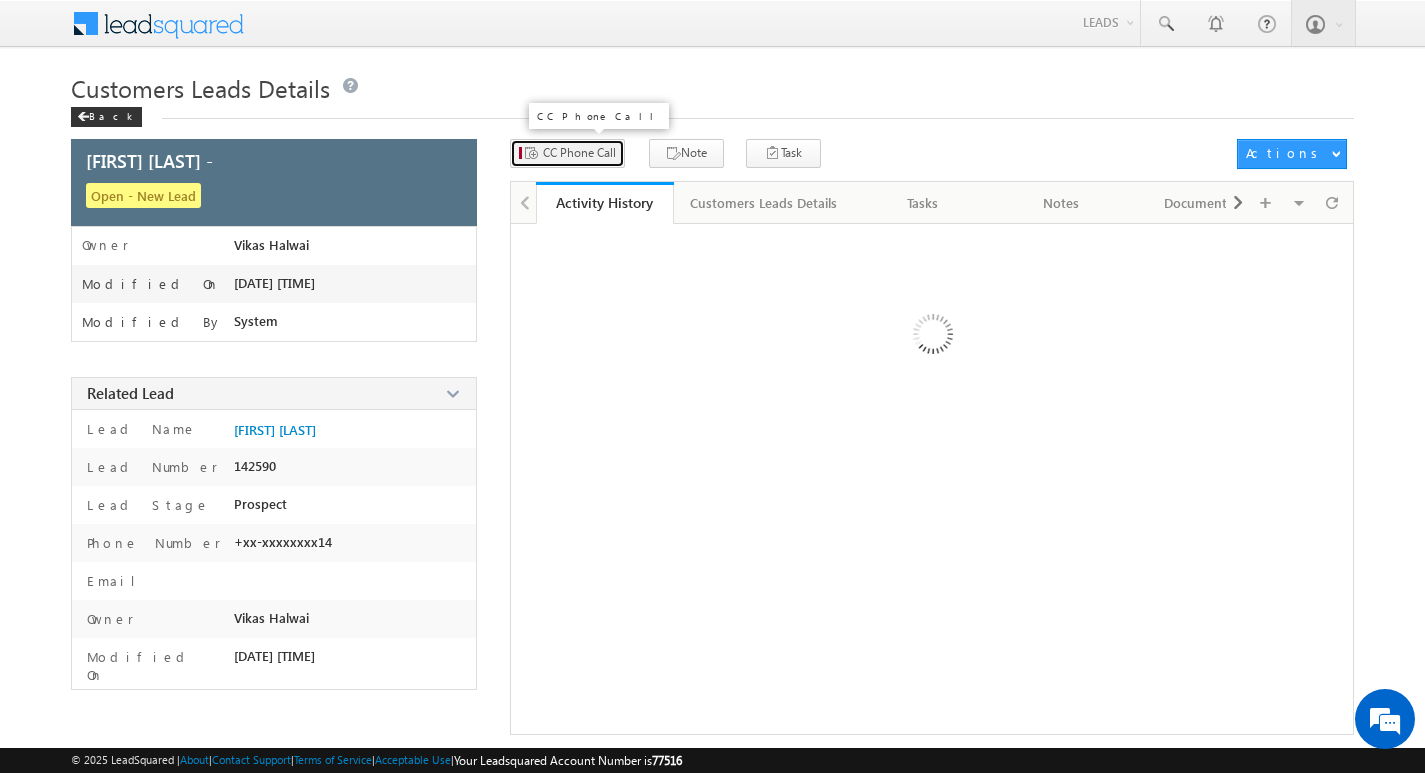 click on "CC Phone Call" at bounding box center (567, 153) 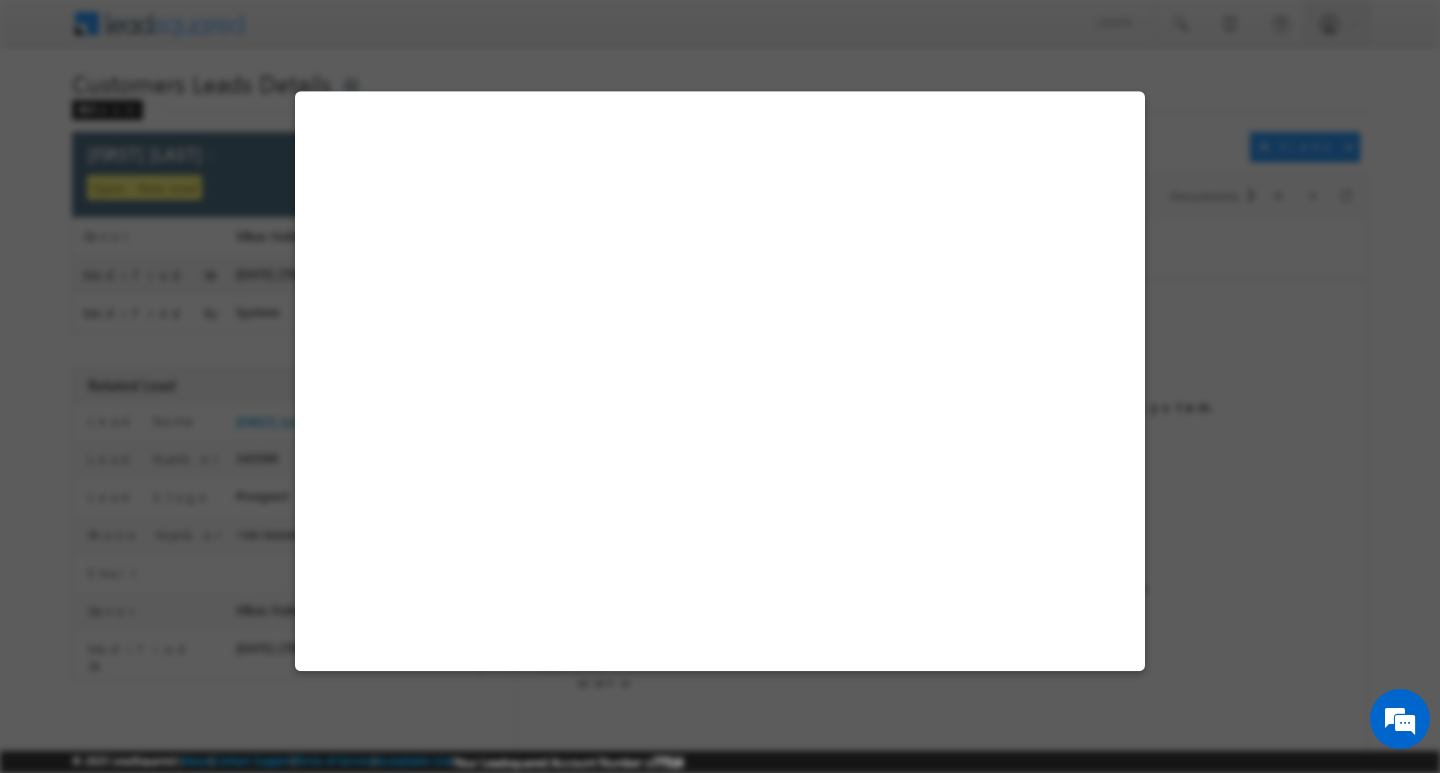 select on "Bareilly" 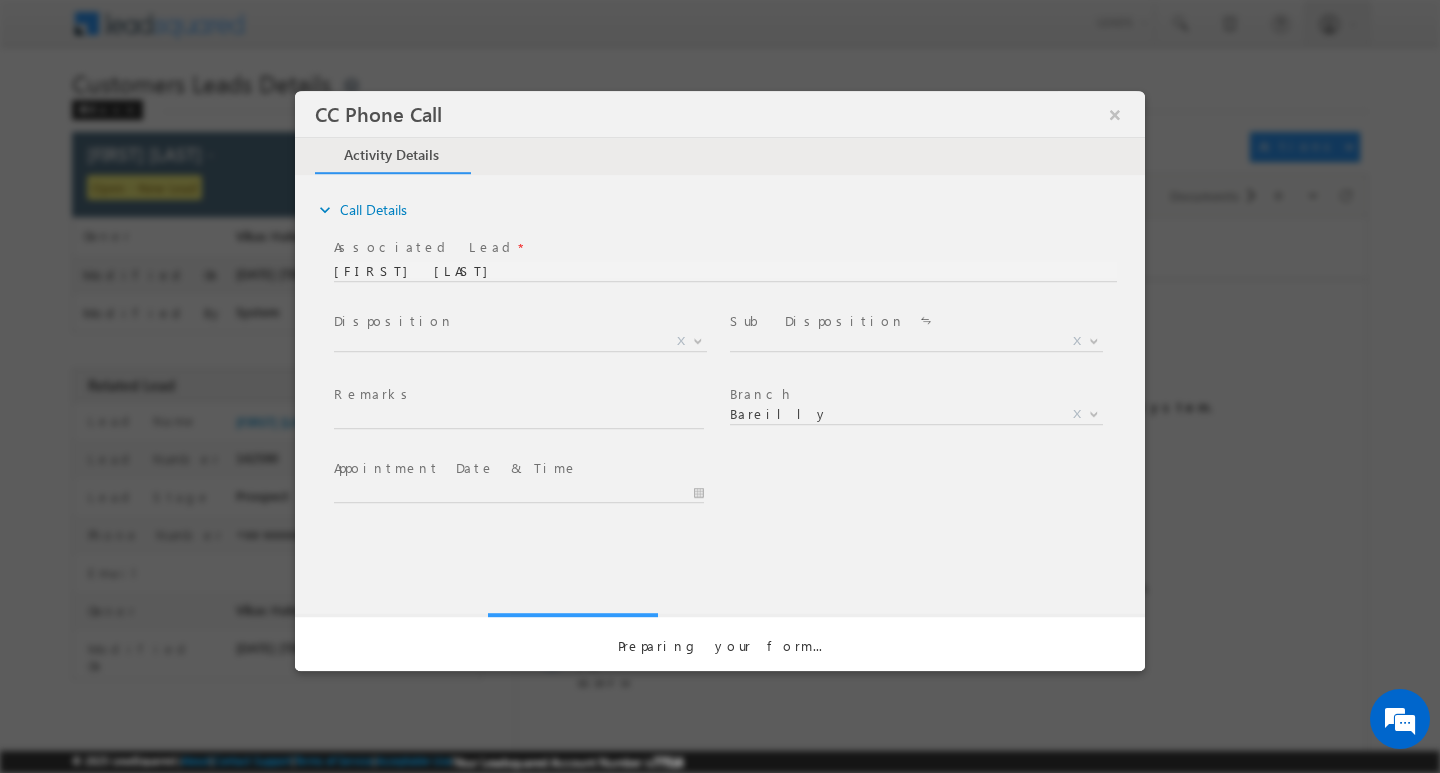 scroll, scrollTop: 0, scrollLeft: 0, axis: both 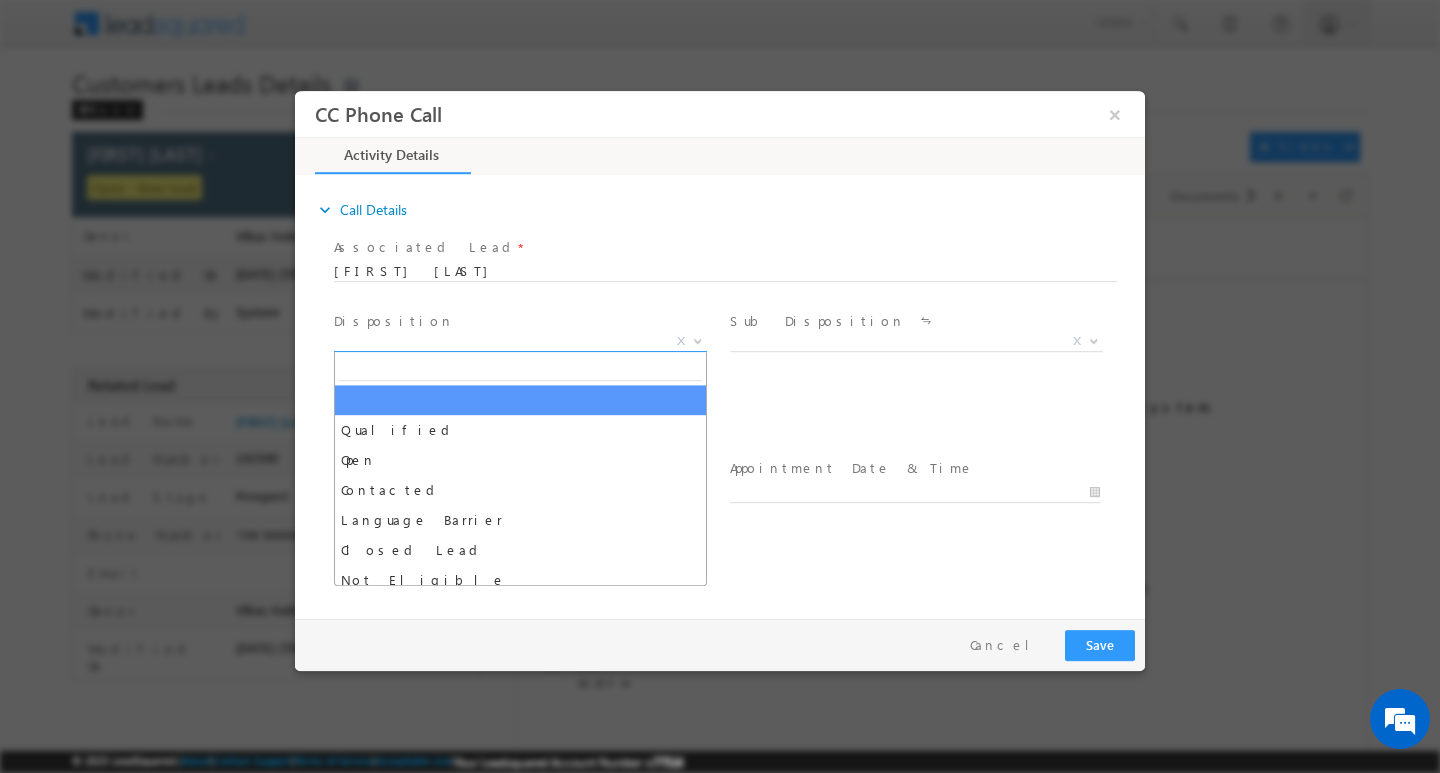 click at bounding box center (698, 339) 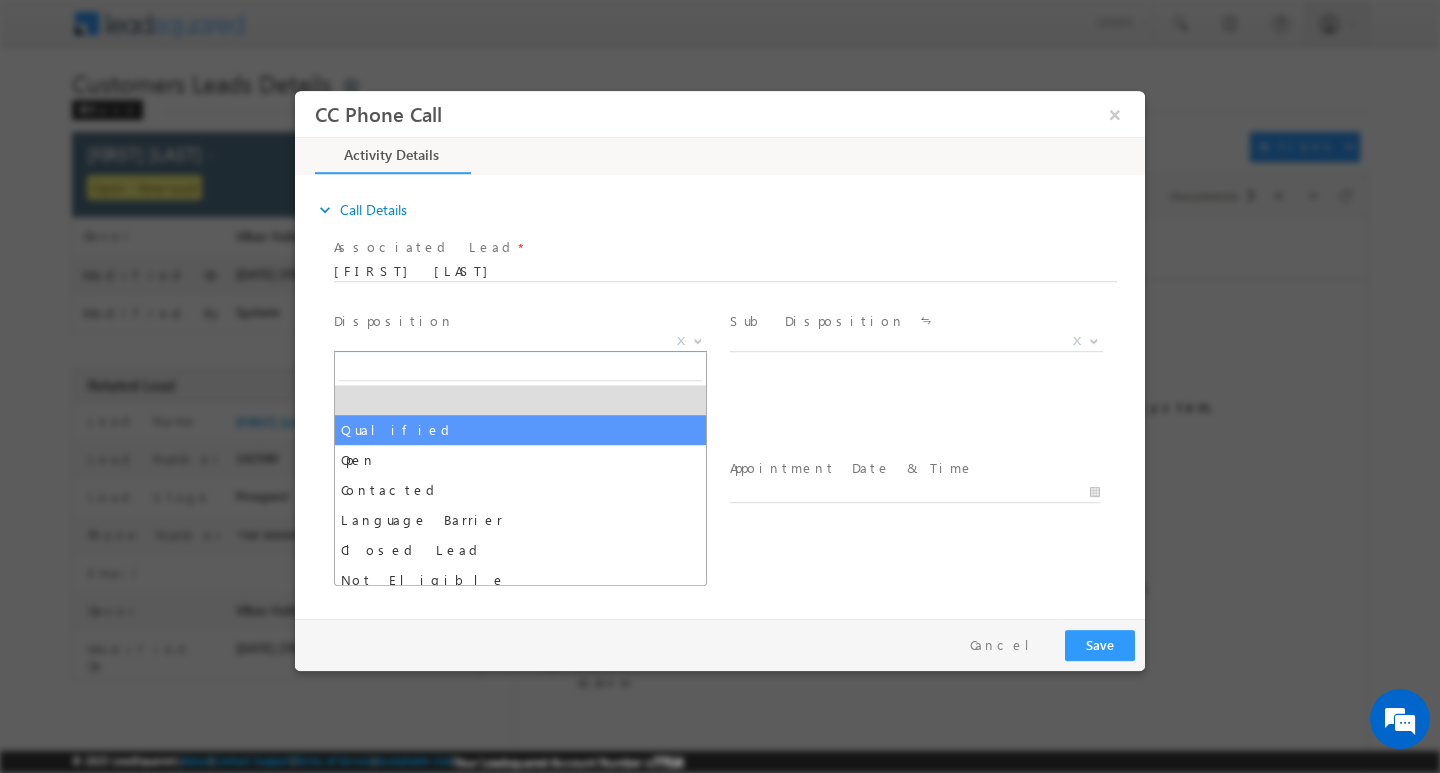 select on "Qualified" 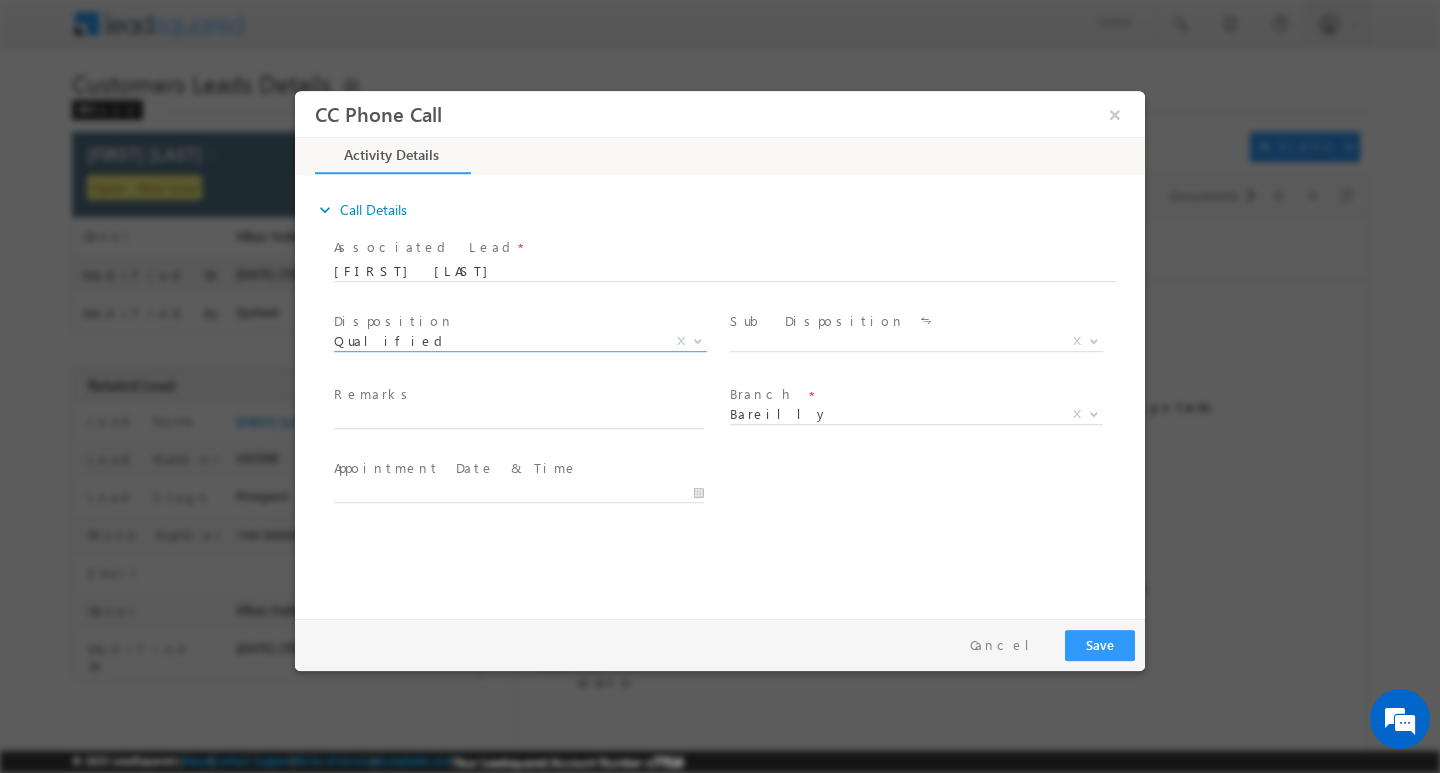 click on "Sale Marked X" at bounding box center (924, 343) 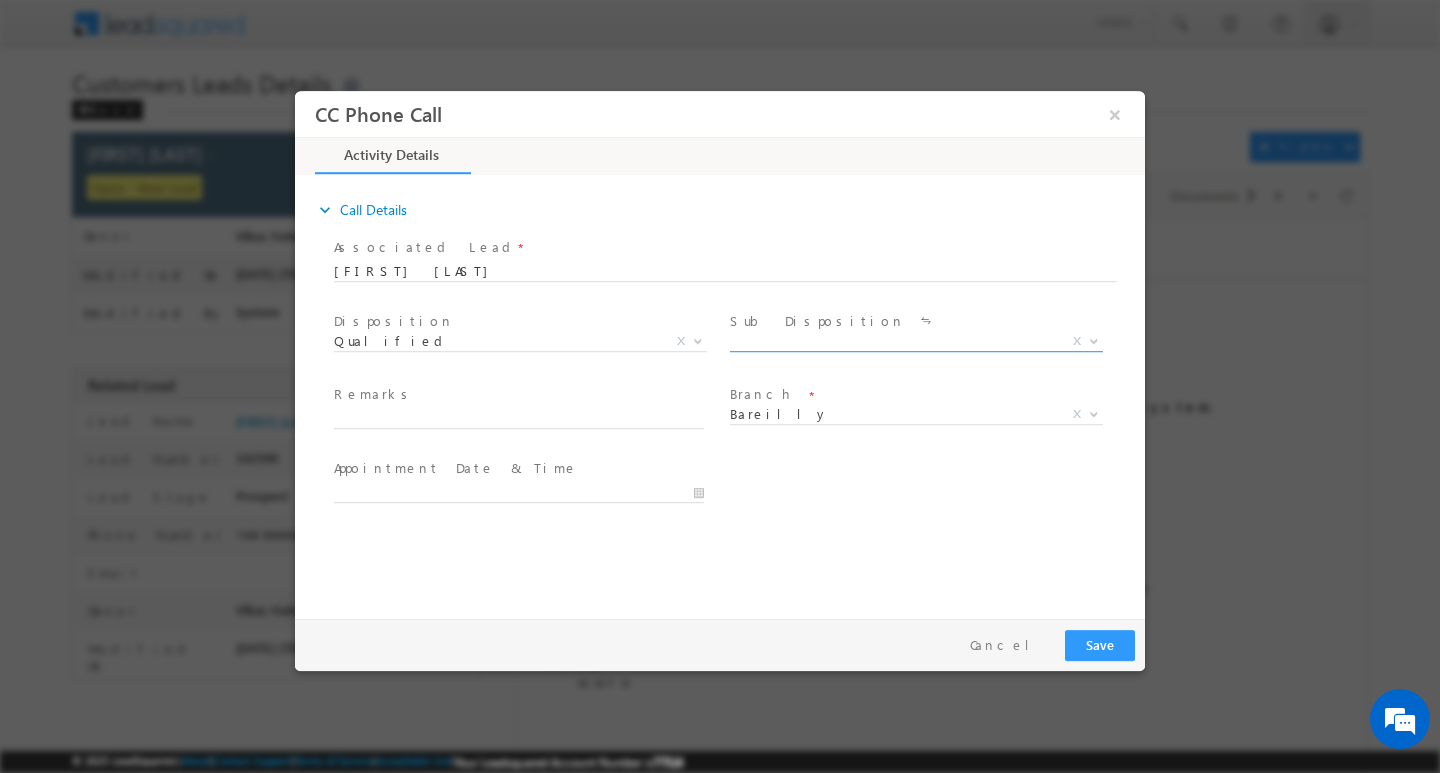 click at bounding box center [1092, 340] 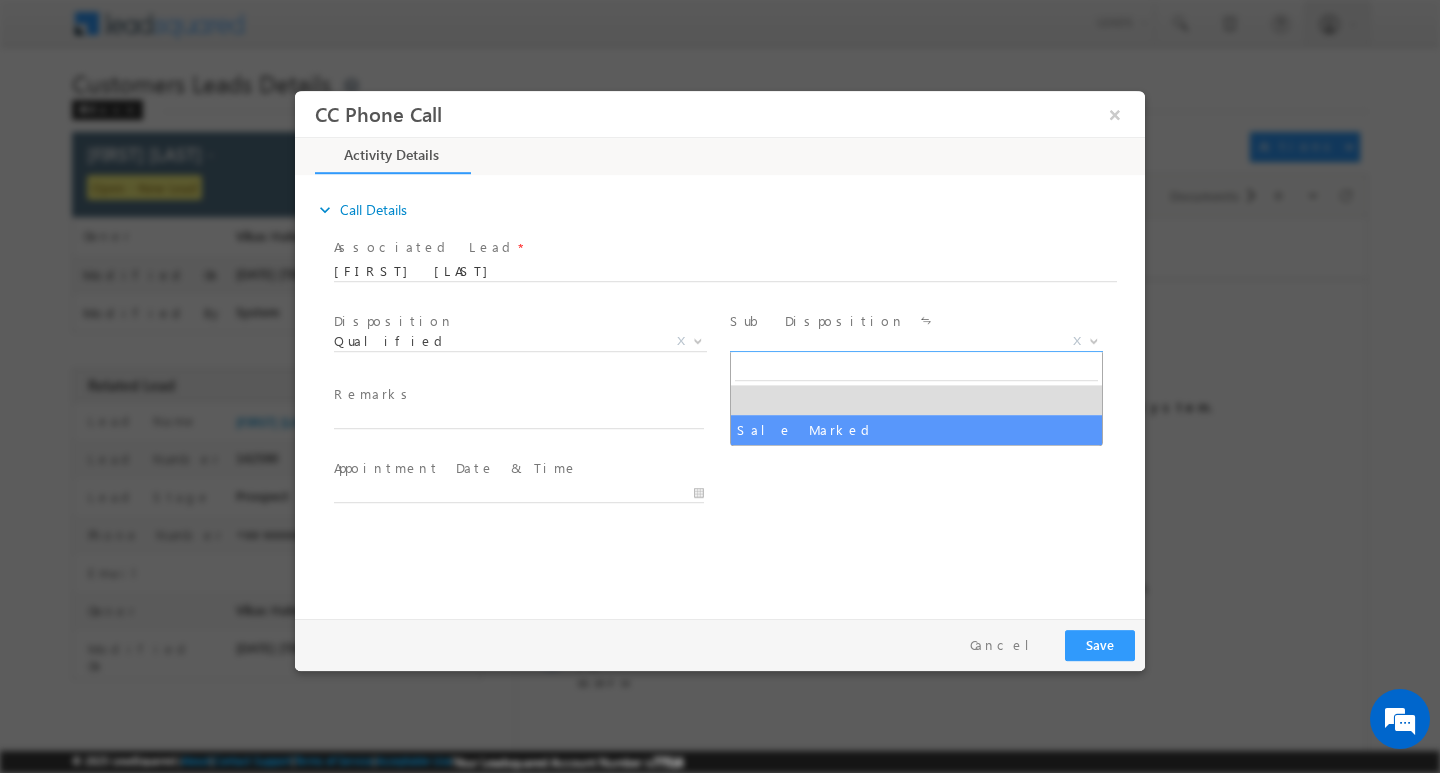 select on "Sale Marked" 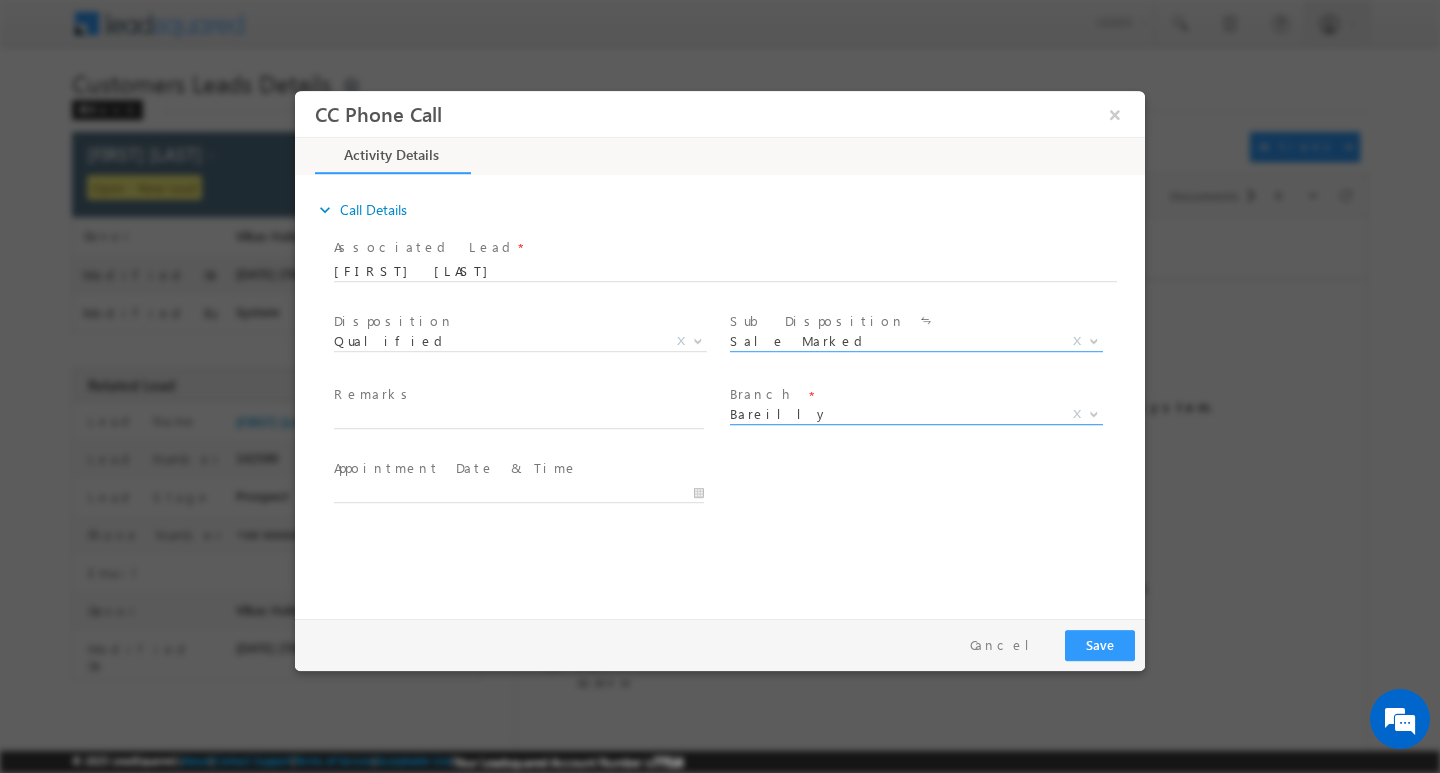 scroll, scrollTop: 0, scrollLeft: 0, axis: both 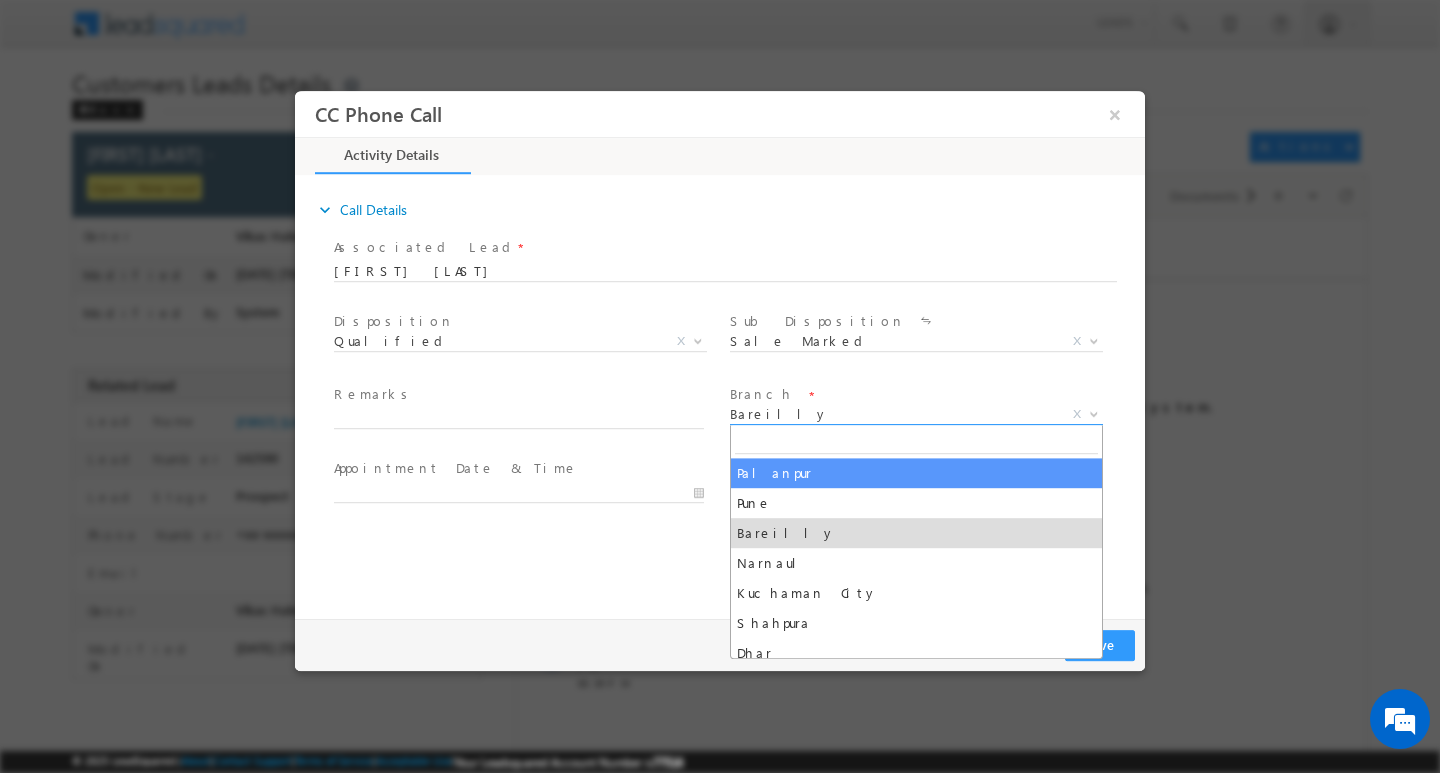 select 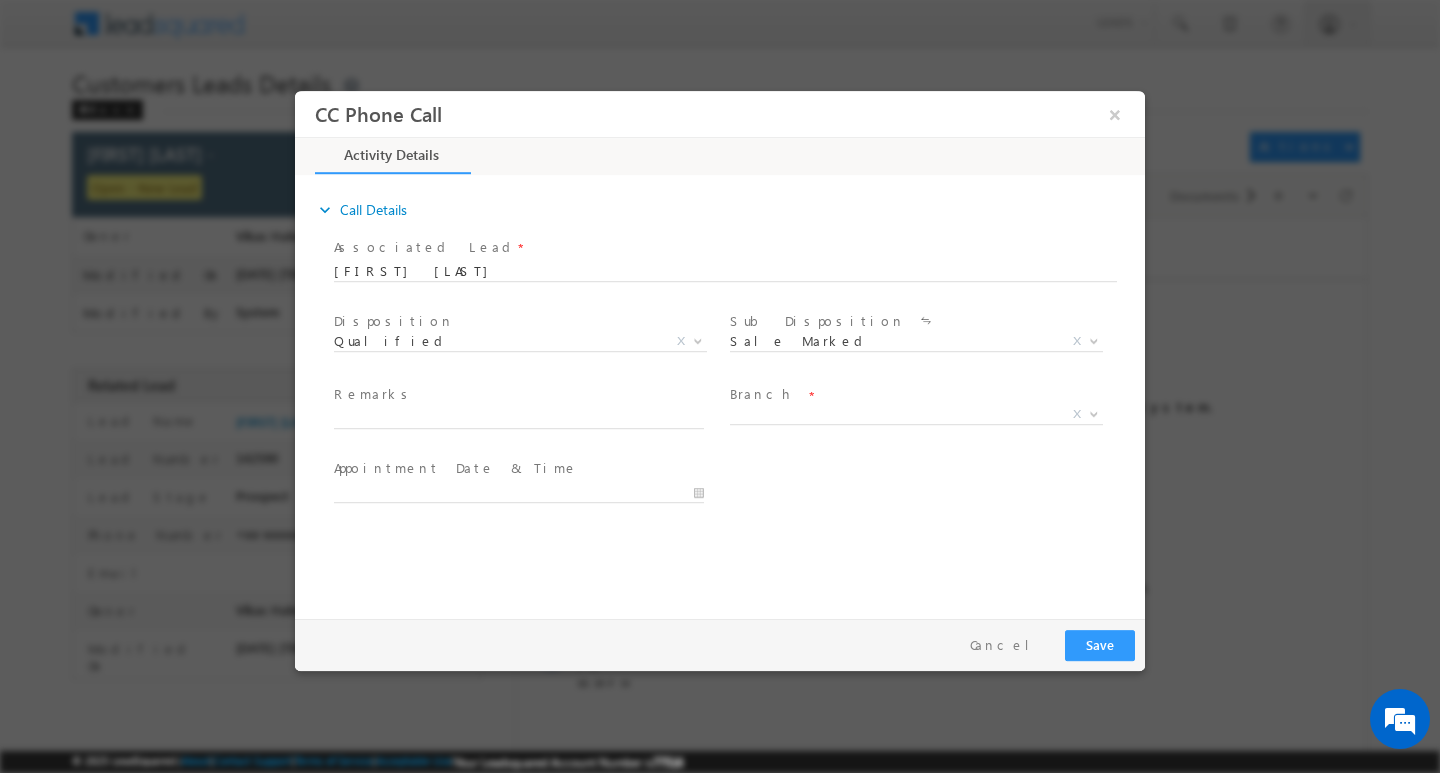 click on "Branch
*" at bounding box center [914, 395] 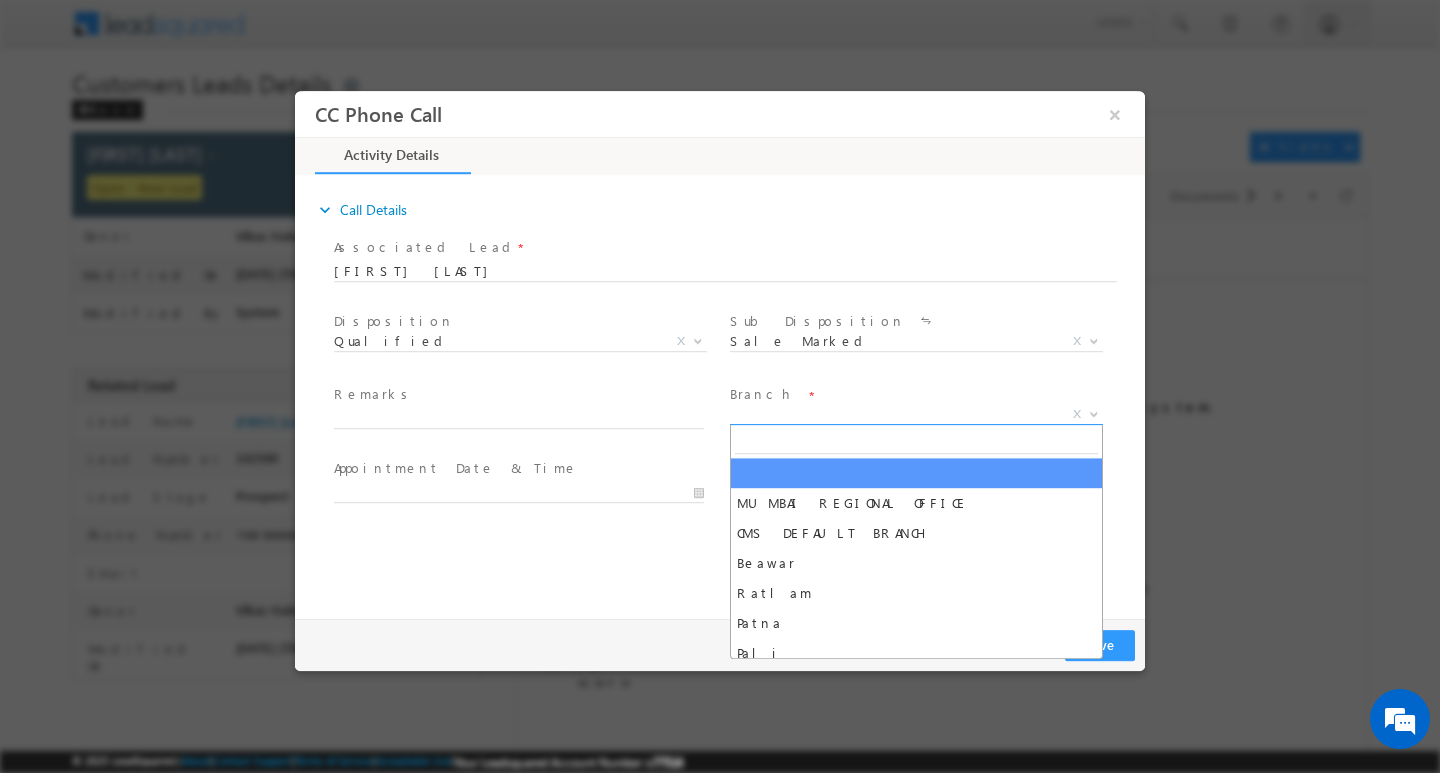 click on "X" at bounding box center [916, 414] 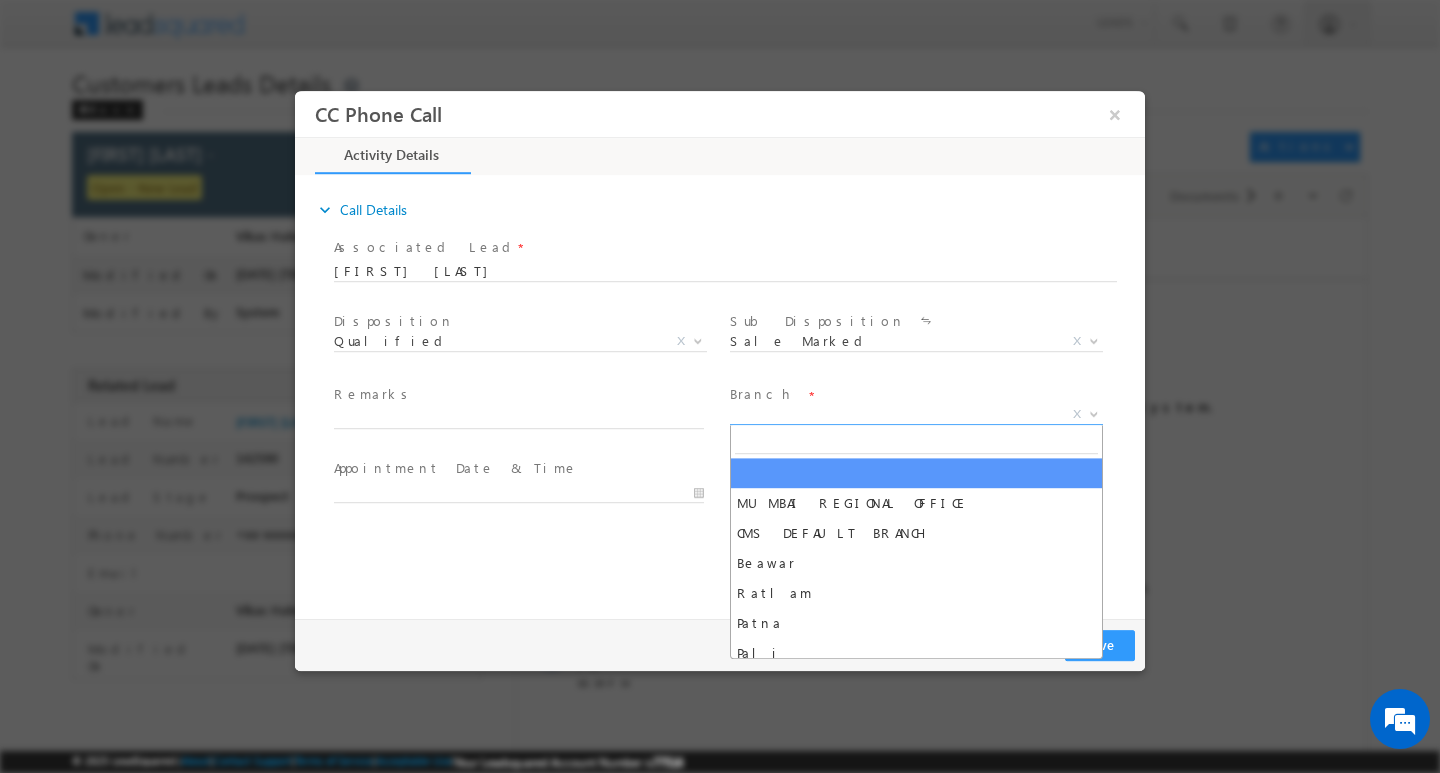 type on "G" 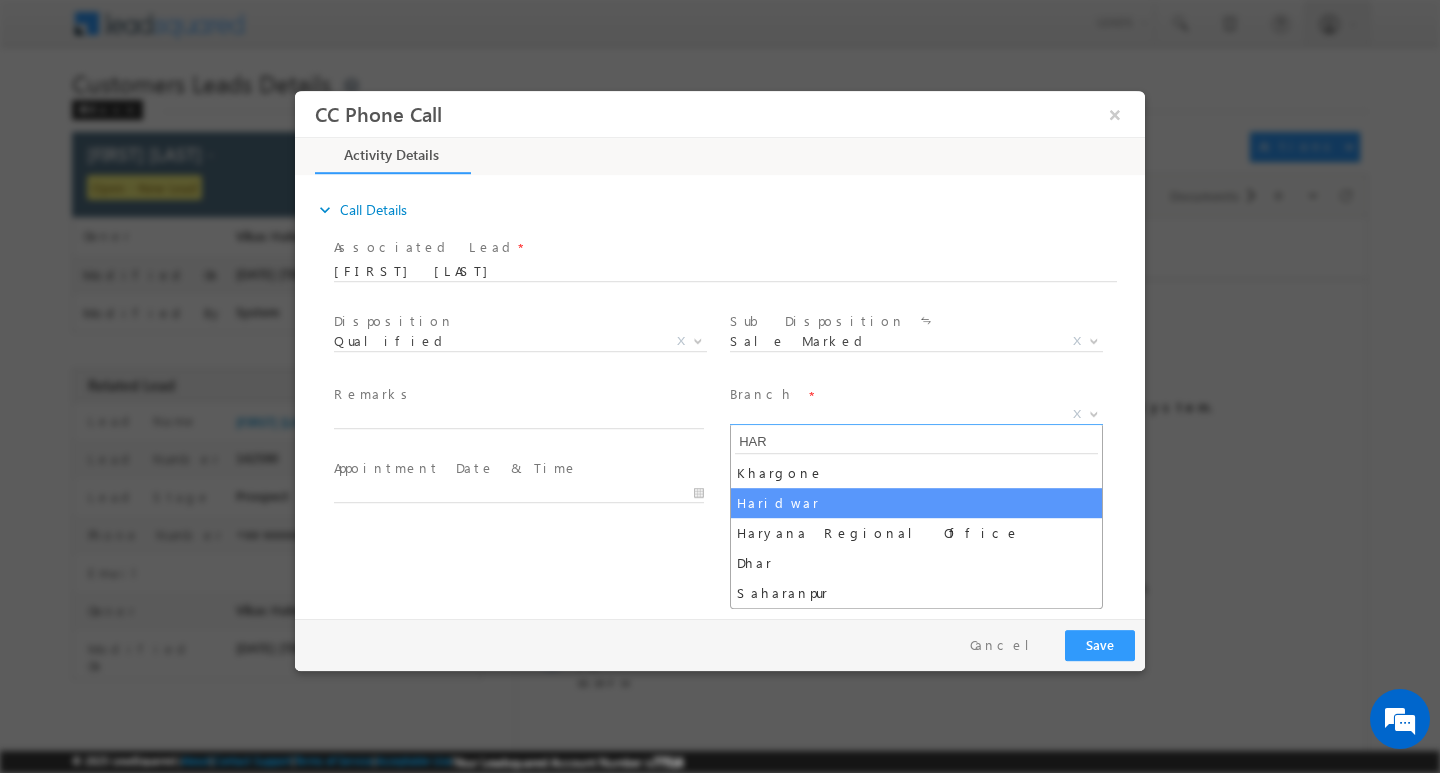 type on "HAR" 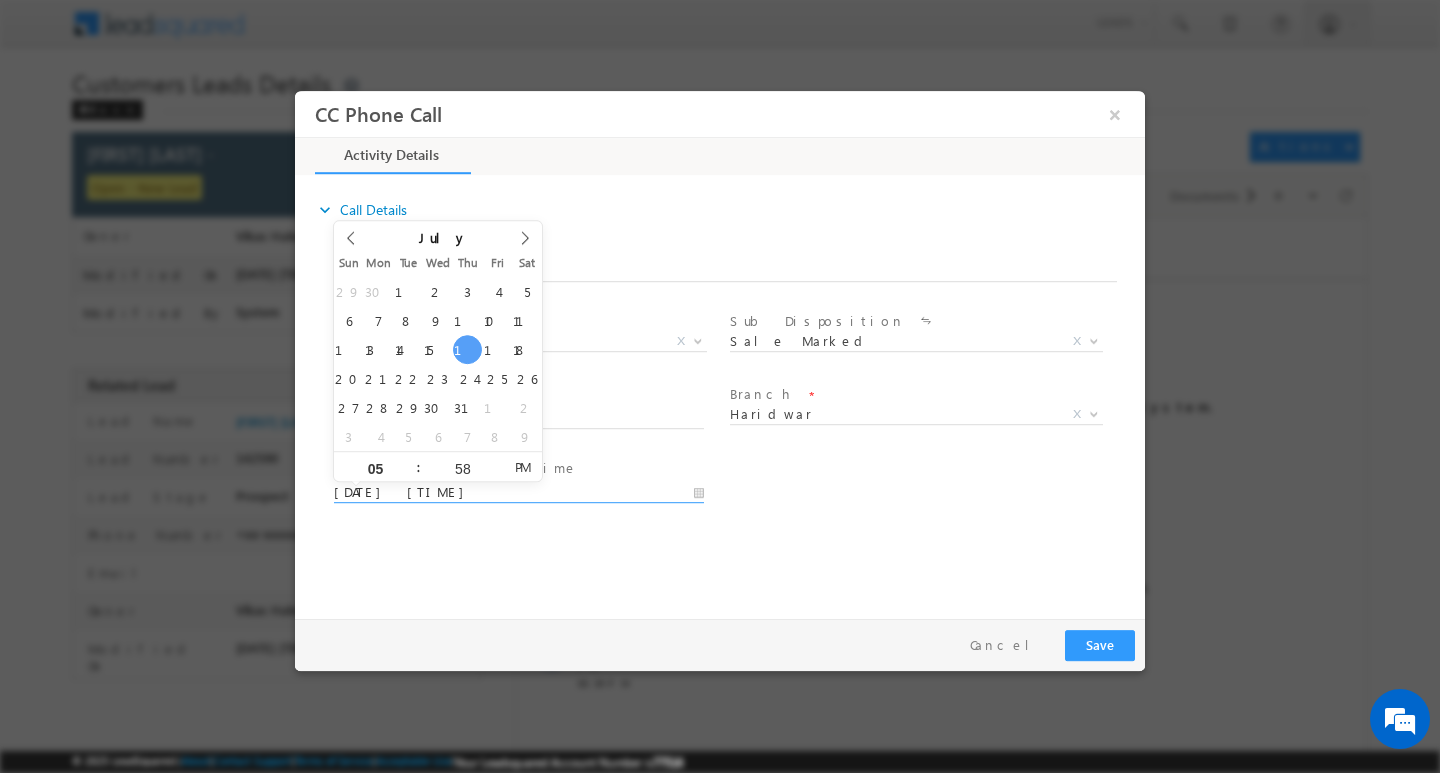 click on "07/17/2025 5:58 PM" at bounding box center (519, 492) 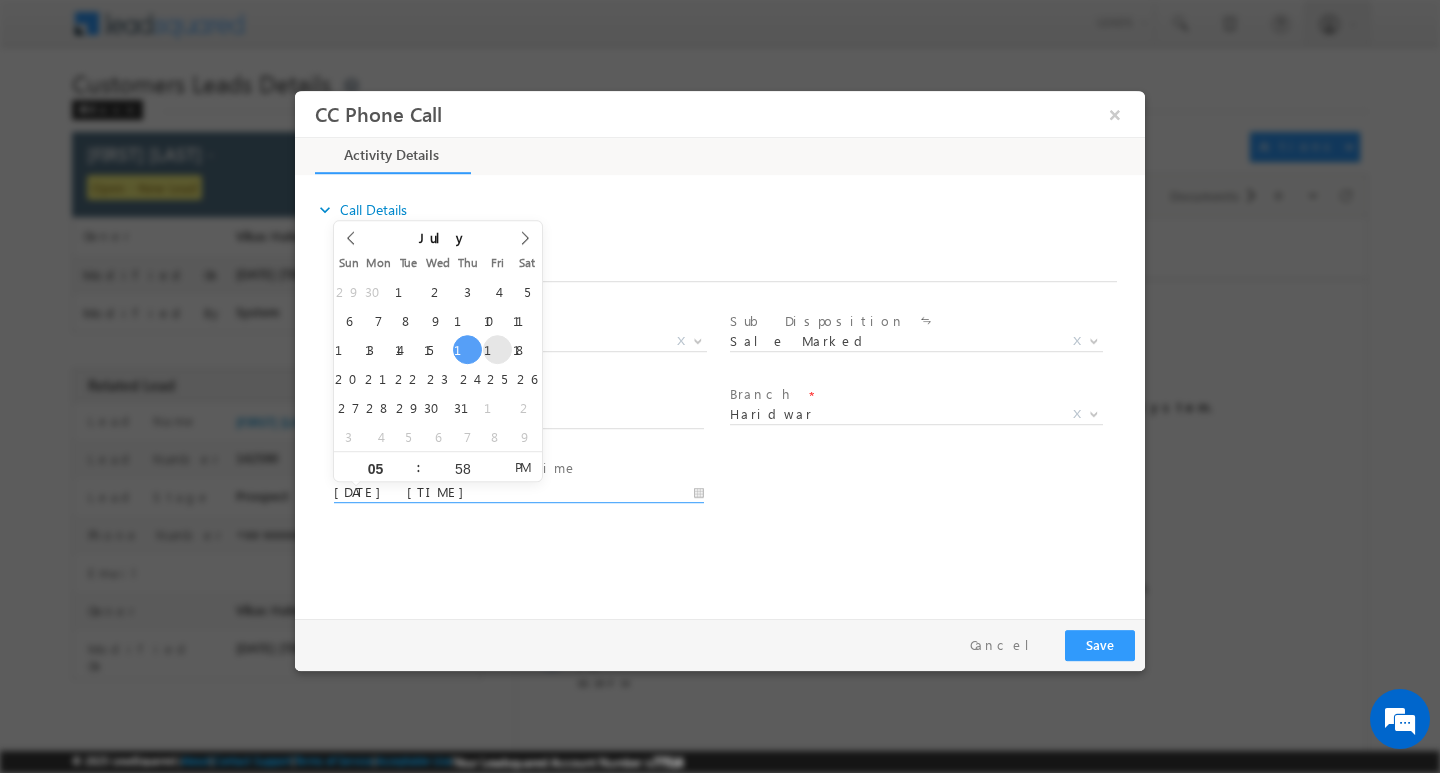 type on "07/18/2025 5:58 PM" 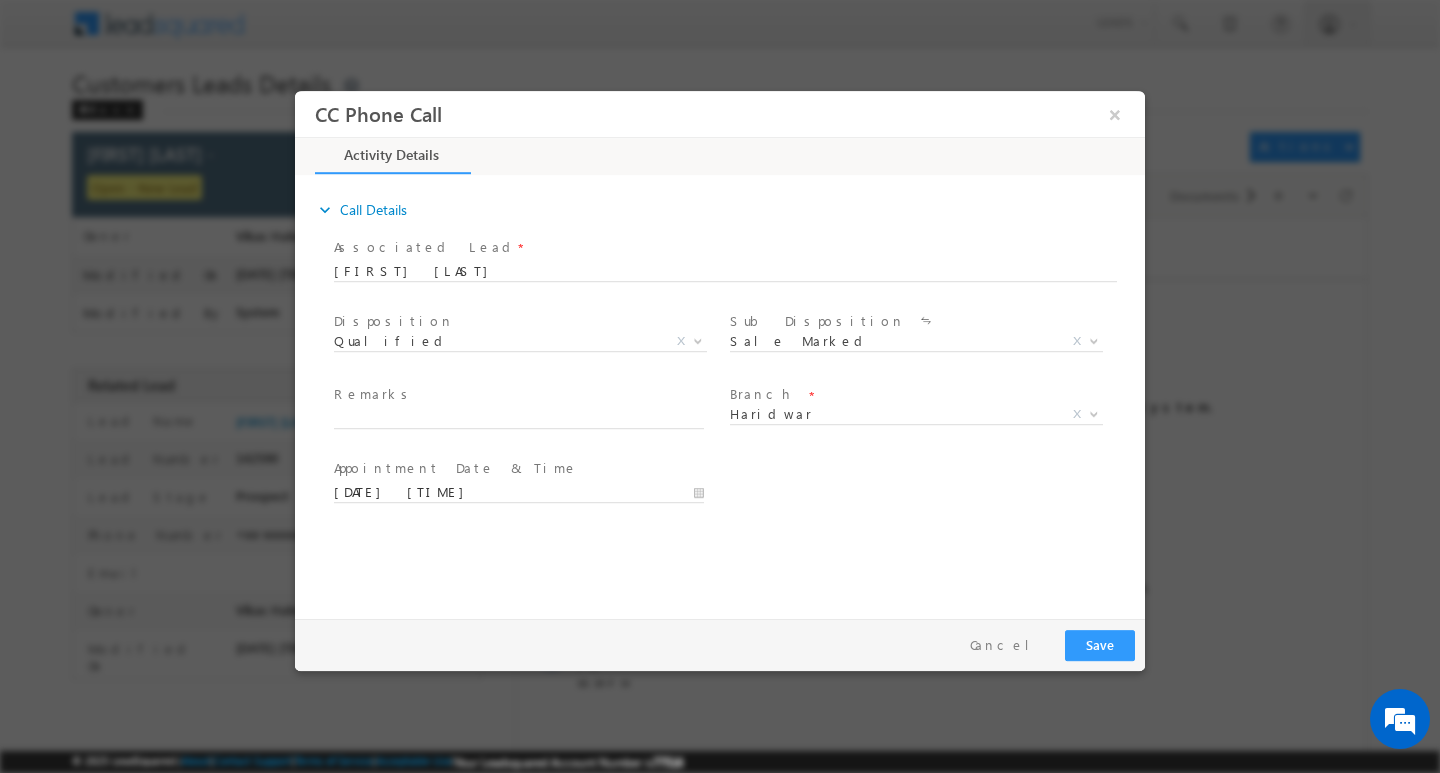 click on "expand_more Call Details
Associated Lead * Supriya Trivedi Supriya Trivedi Yes   No" at bounding box center [725, 393] 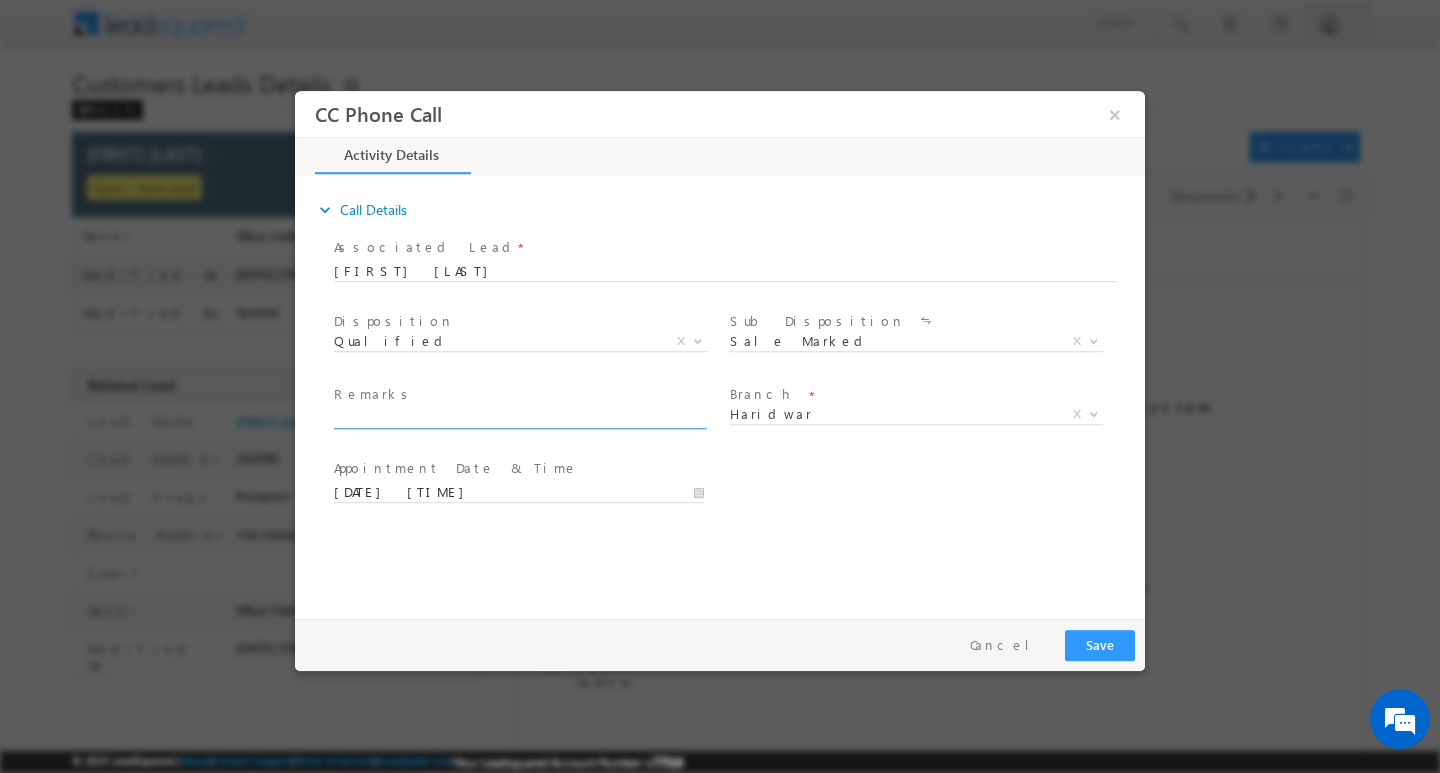 click at bounding box center (519, 418) 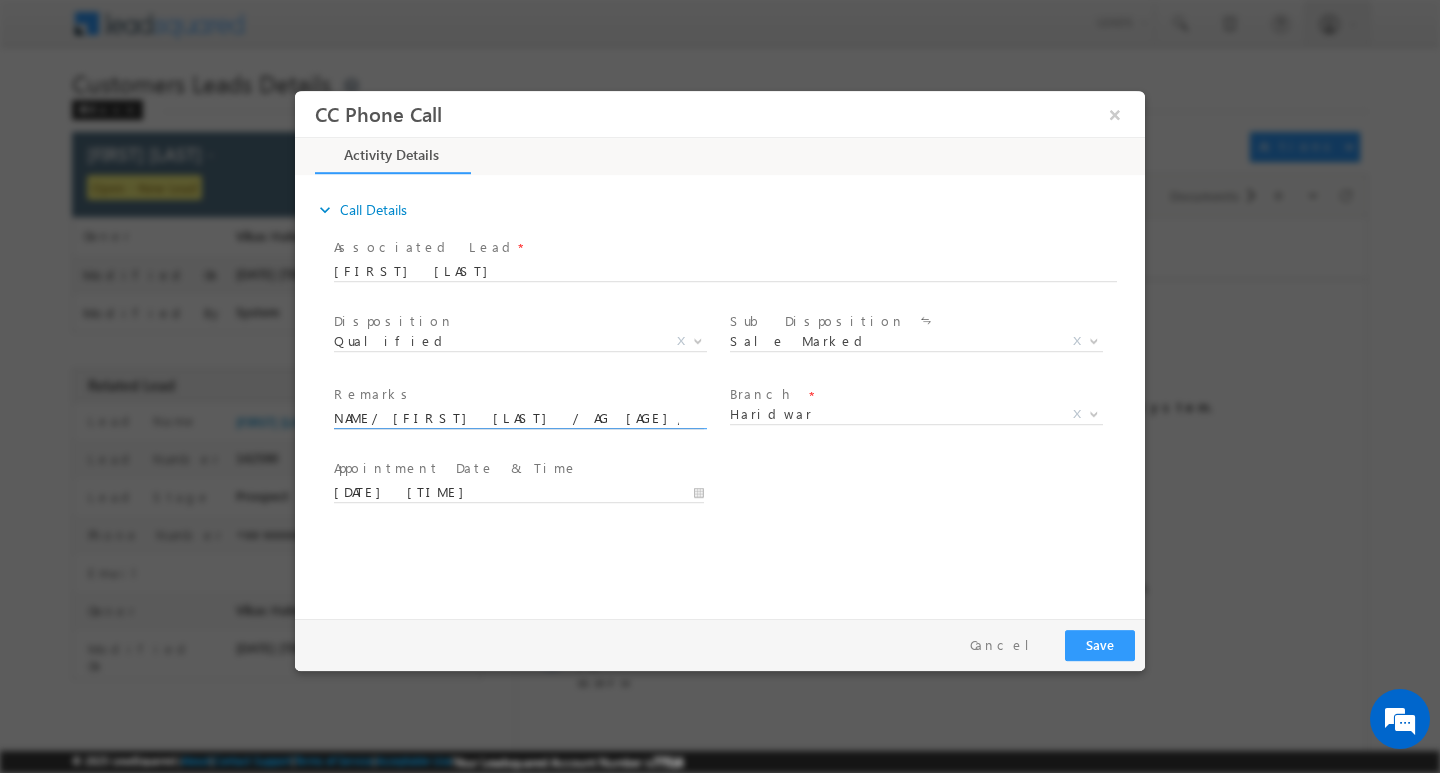 scroll, scrollTop: 0, scrollLeft: 936, axis: horizontal 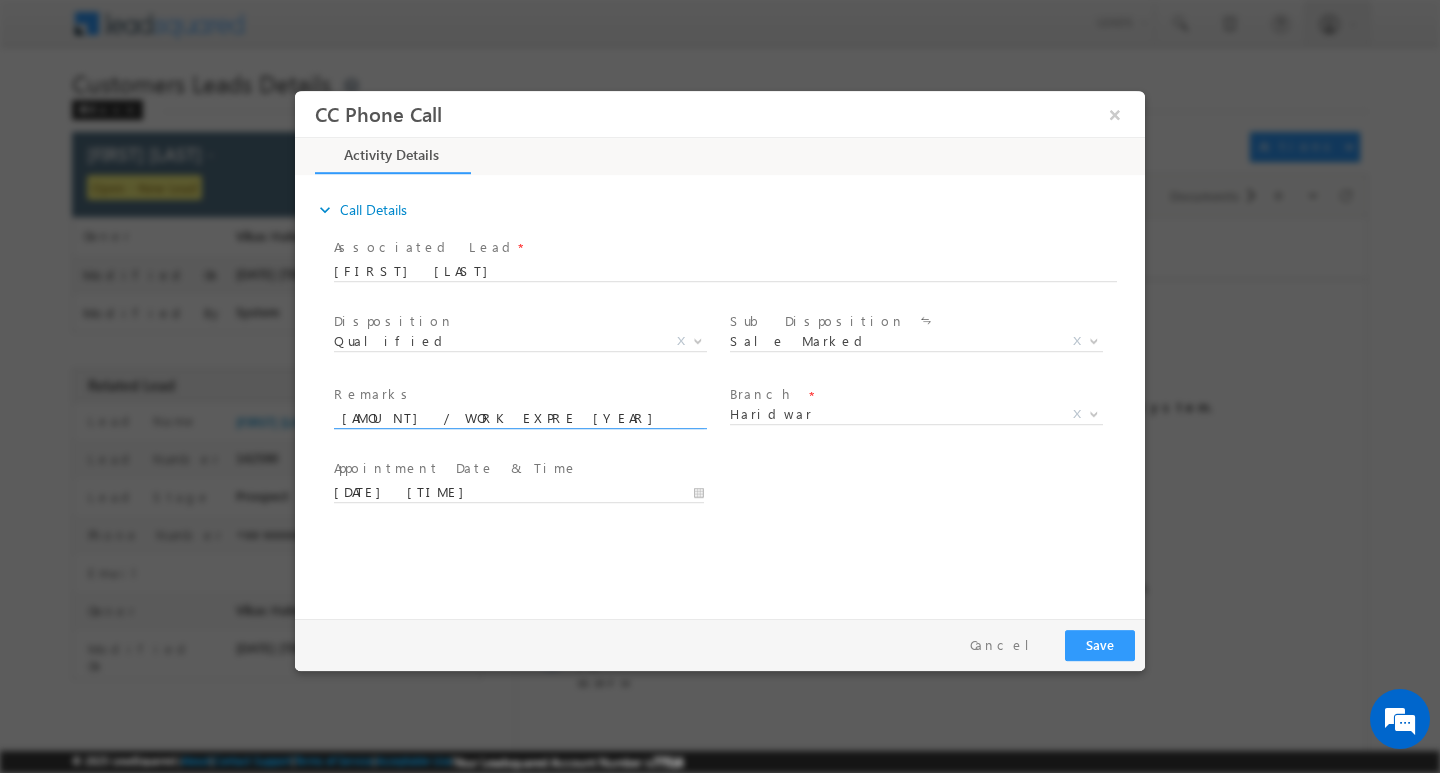 type on "NAME/  Supriya Trivedi / AG 43/  CO.AAP  NAME / ANUJKUMAR / AG 45/ MOTHE INCOME / 4L/ WORK EXPRE 4Y/ 4L :  LOAN TYPE HL  / LOAN  AMOUNT 30L B SELF EMPLOYED / ADD  :  Pashulok Rishikesh HARIDAWR/ PINC" 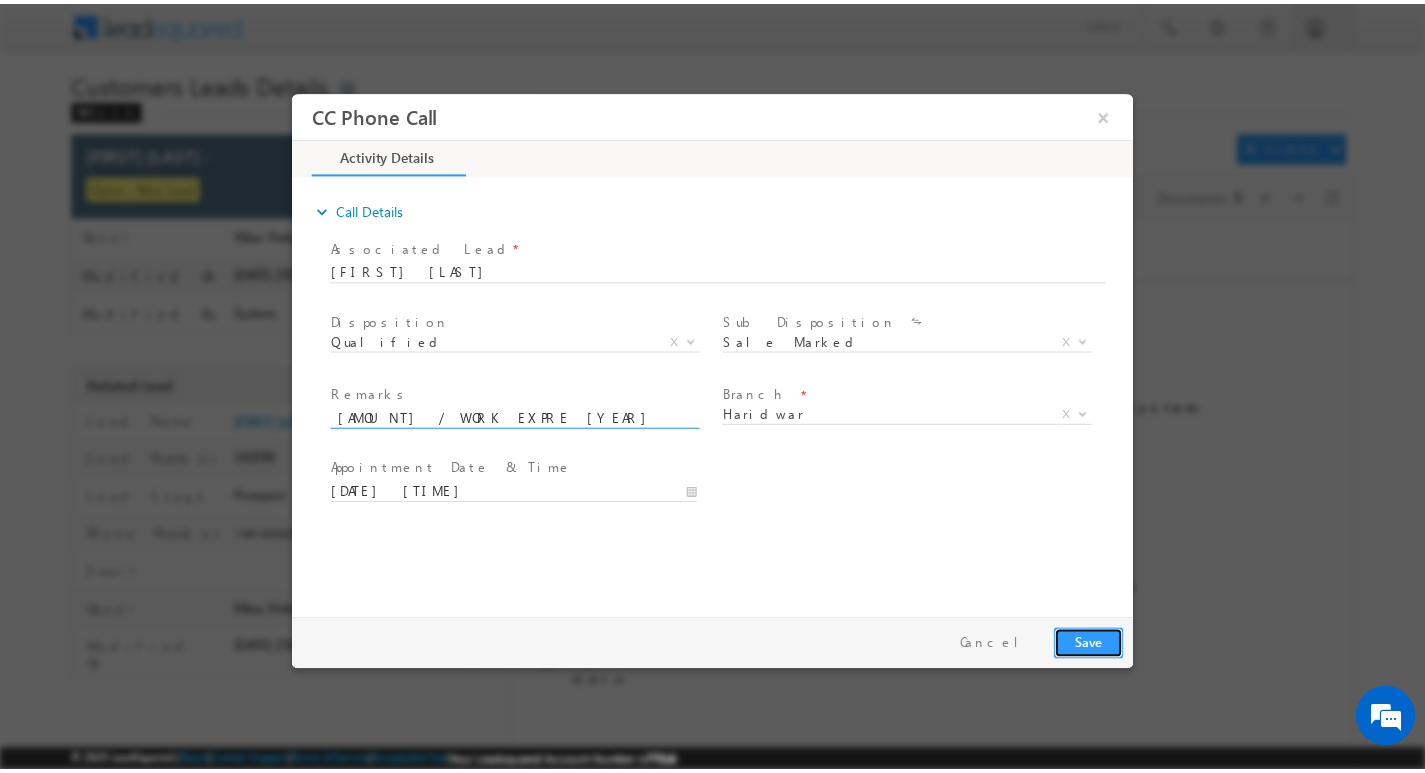 scroll, scrollTop: 0, scrollLeft: 0, axis: both 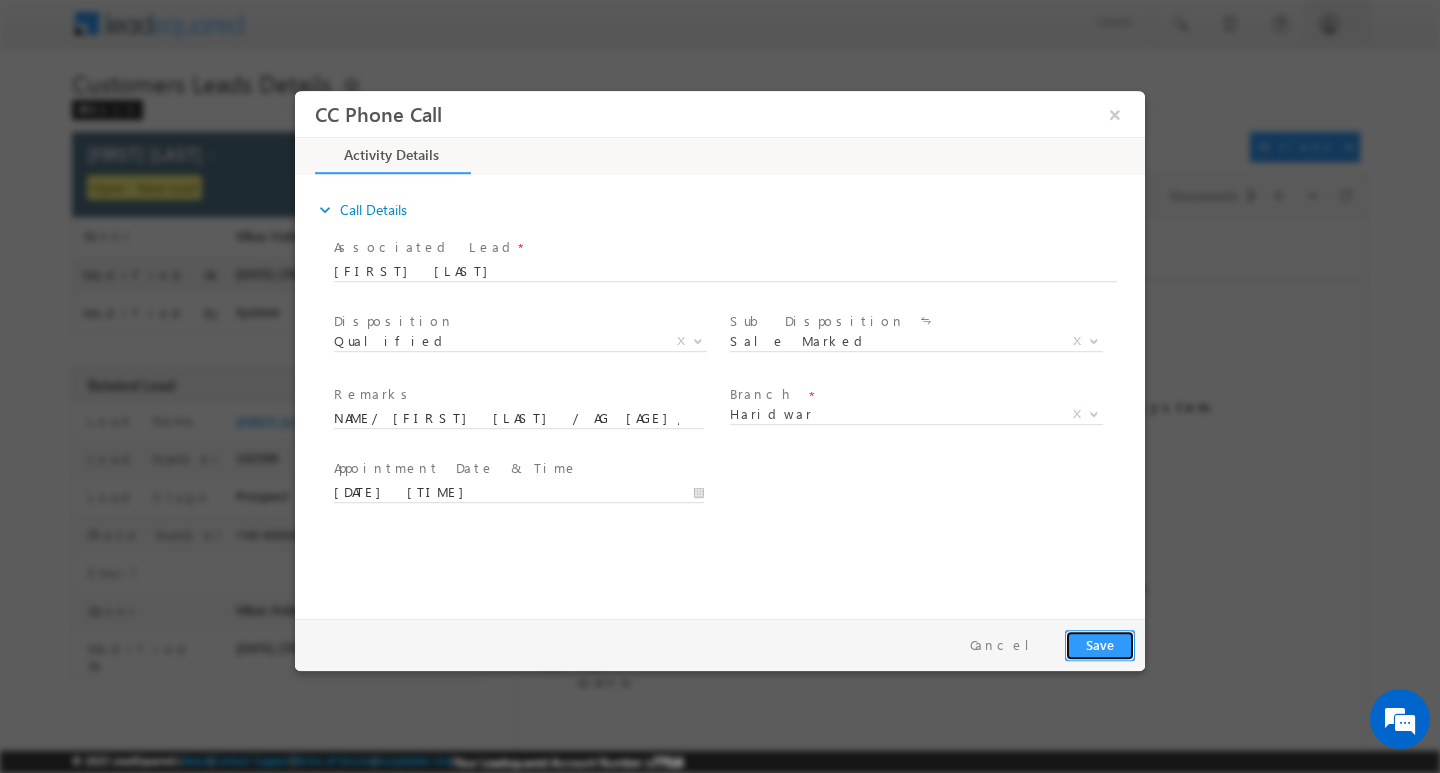 drag, startPoint x: 1090, startPoint y: 642, endPoint x: 1109, endPoint y: 635, distance: 20.248457 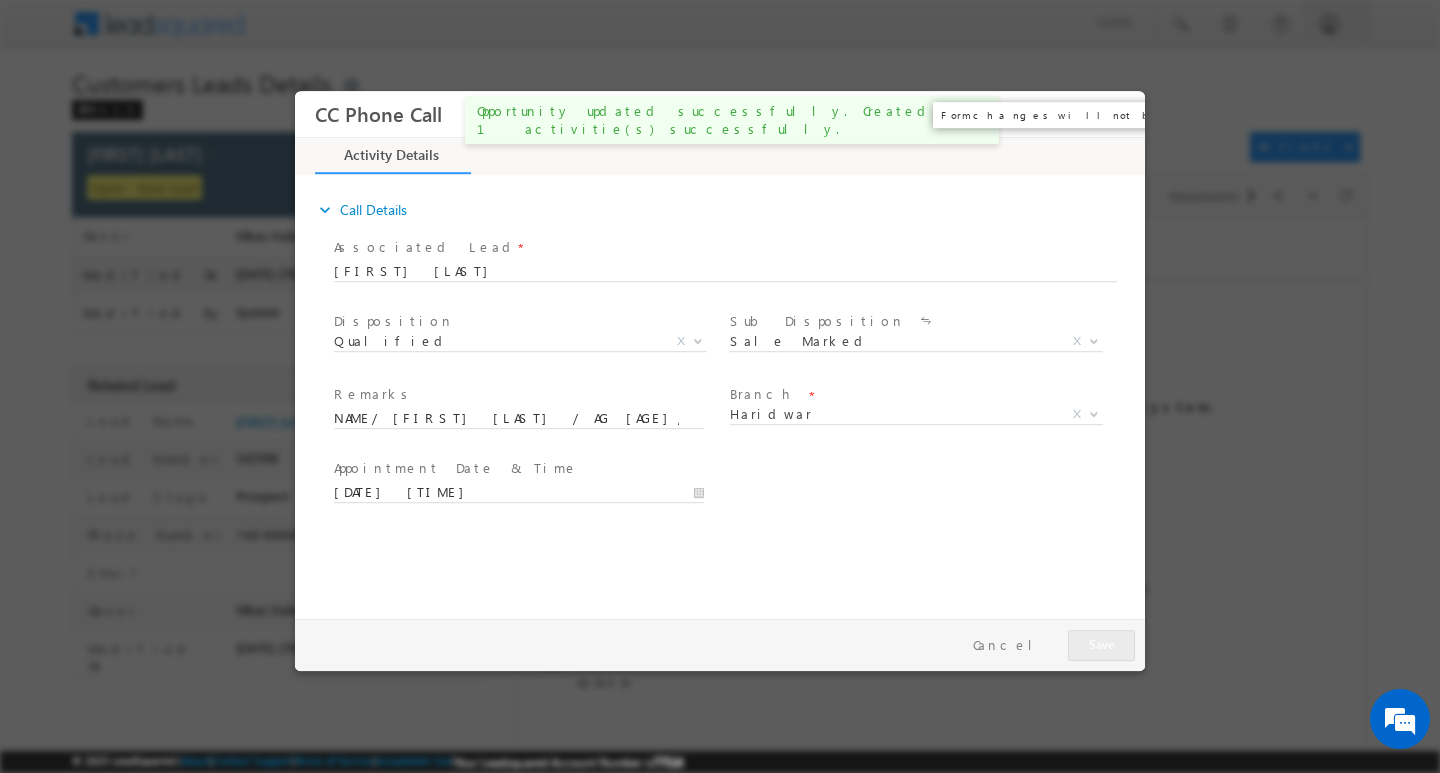 click on "×" at bounding box center [1115, 113] 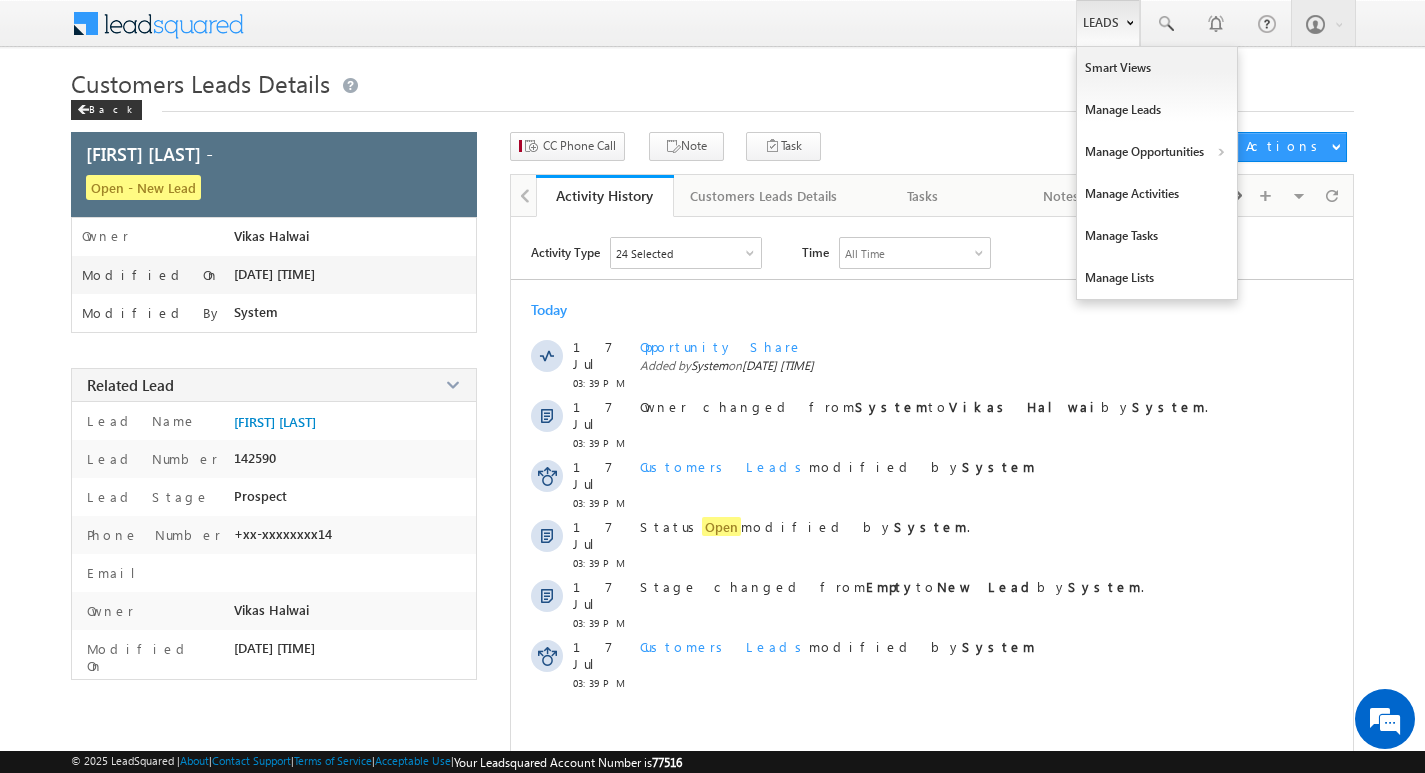 click on "Leads" at bounding box center [1108, 23] 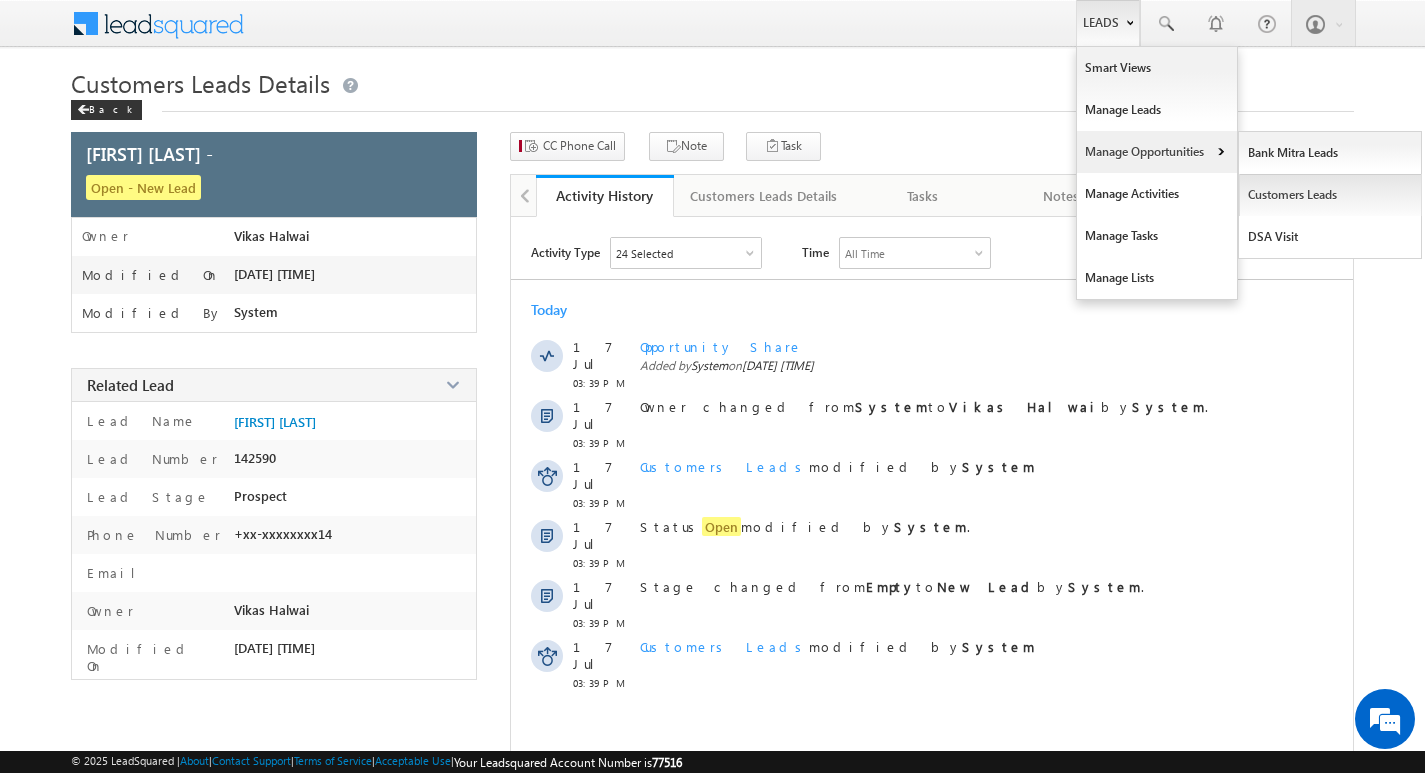 click on "Customers Leads" at bounding box center (1330, 195) 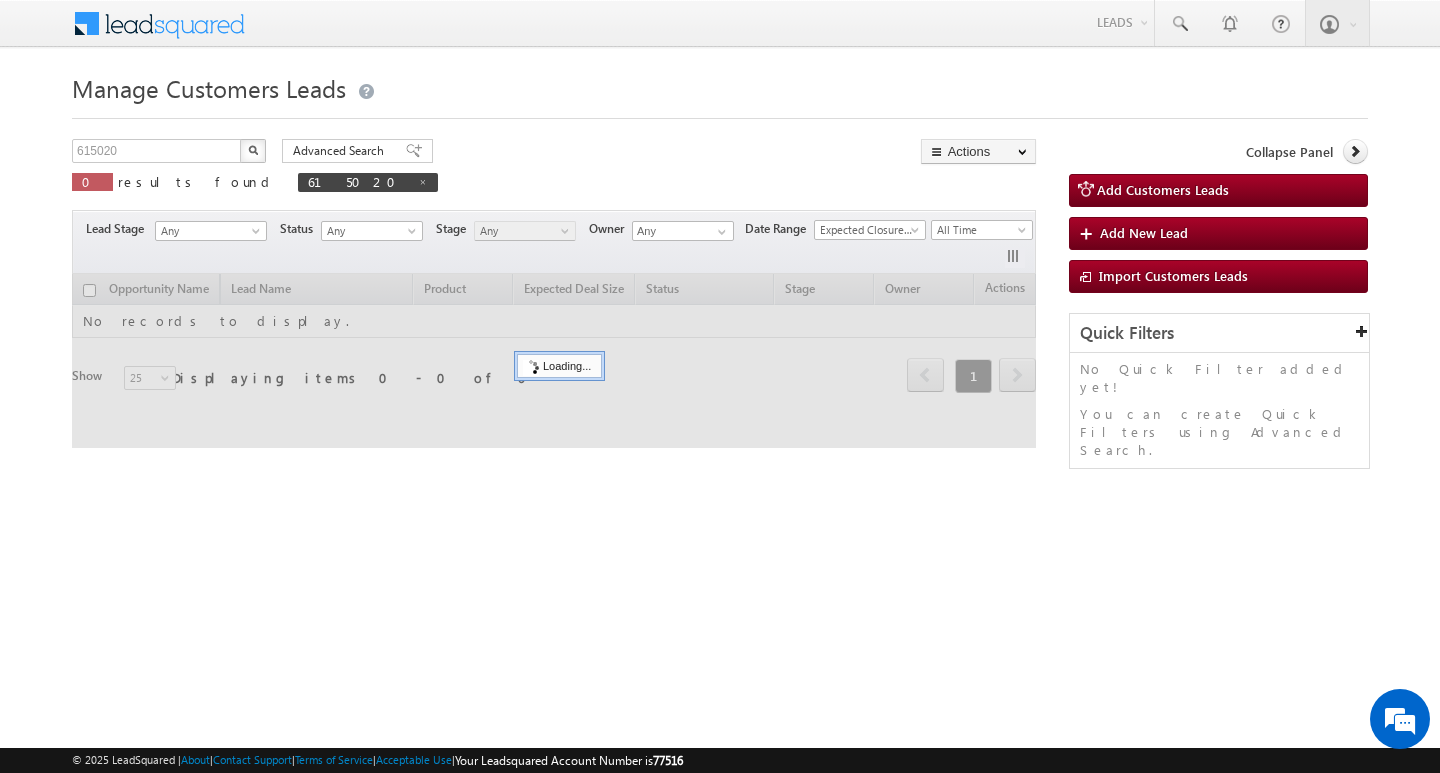 scroll, scrollTop: 0, scrollLeft: 0, axis: both 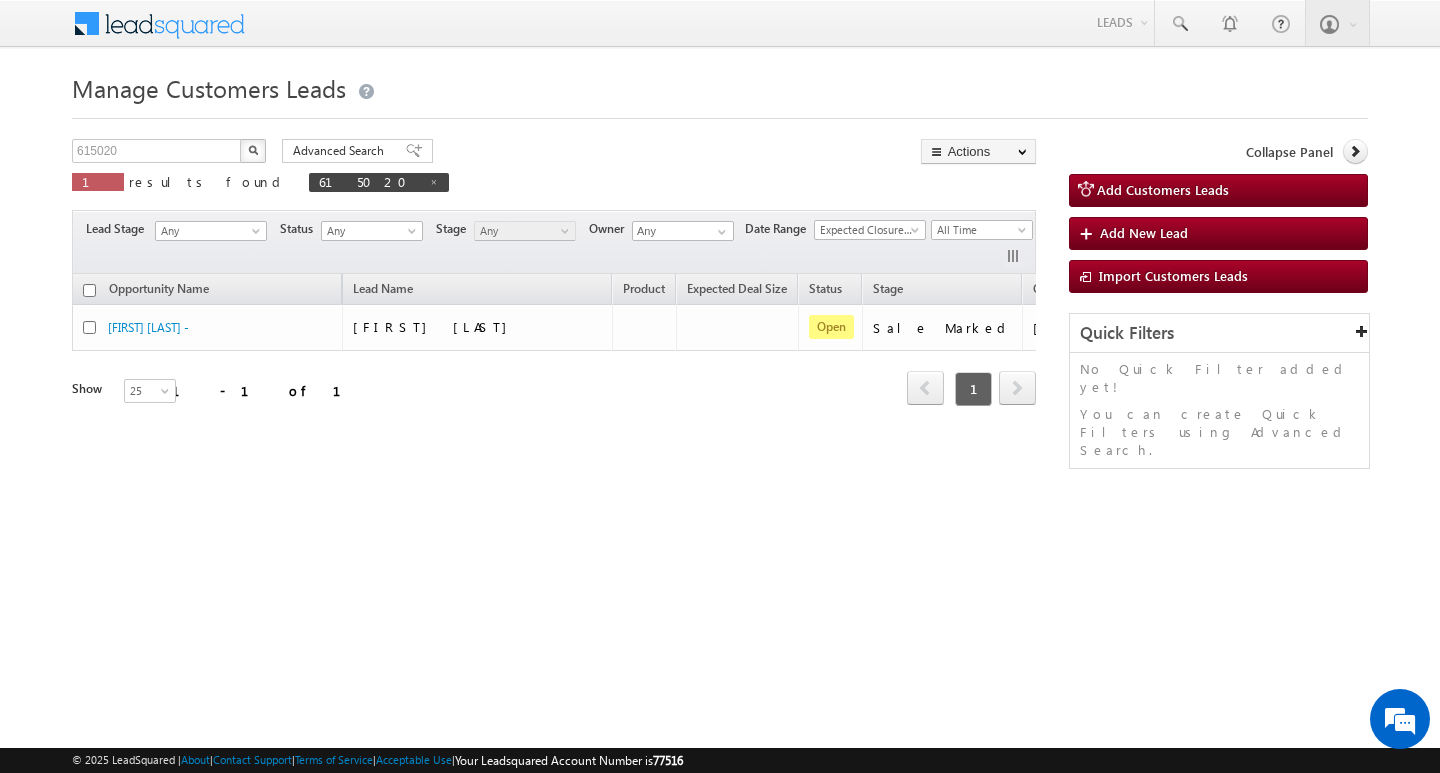 drag, startPoint x: 265, startPoint y: 429, endPoint x: 451, endPoint y: 441, distance: 186.38669 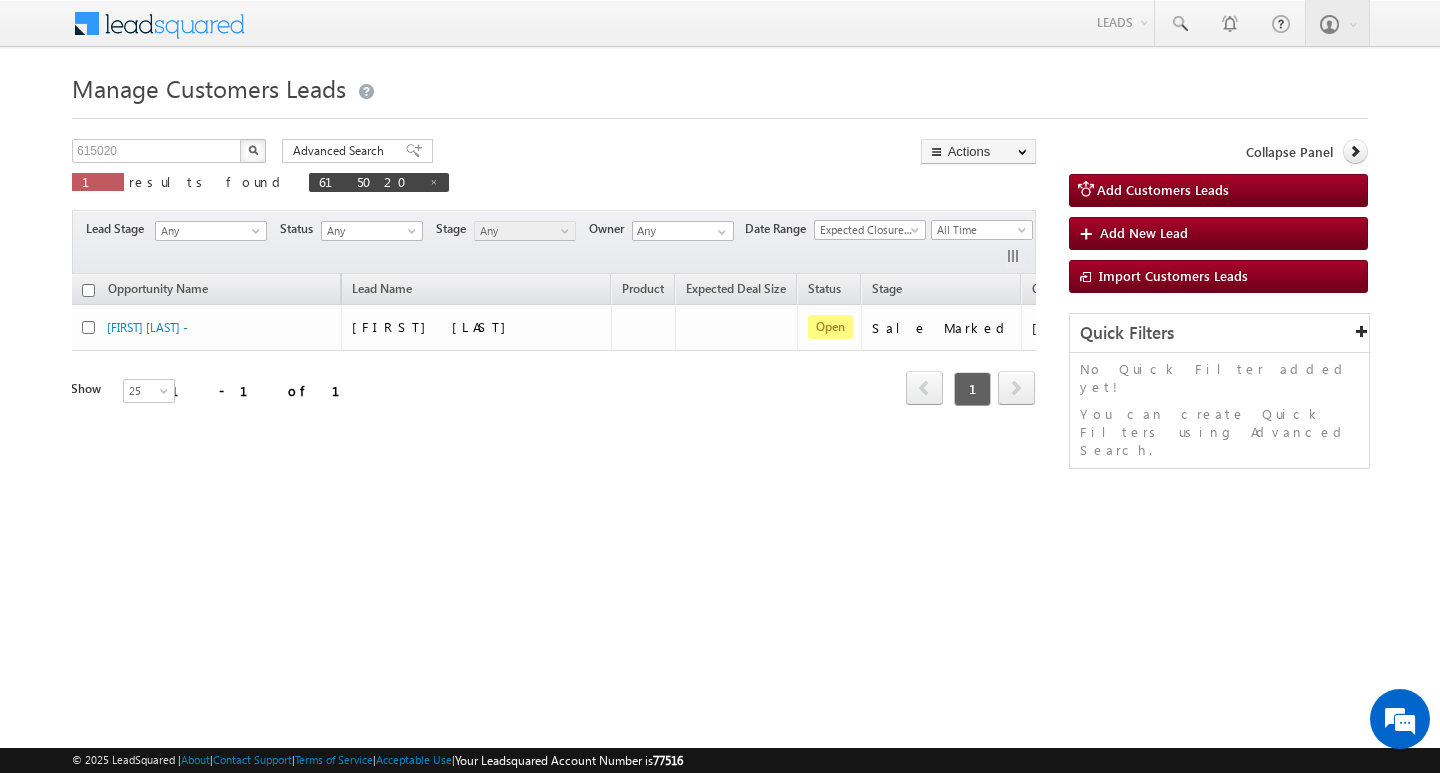 scroll, scrollTop: 0, scrollLeft: 0, axis: both 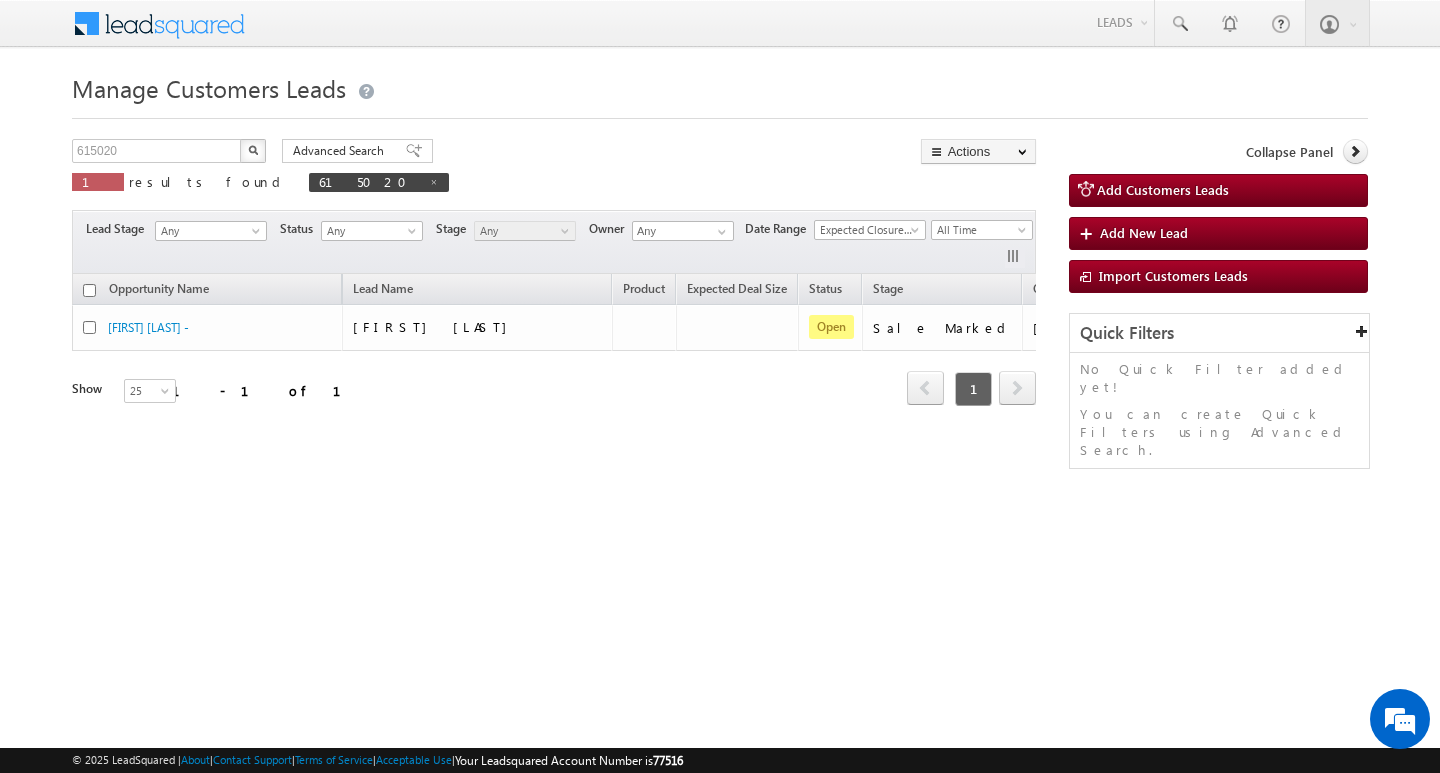 click on "Opportunity Name
Lead Name     Product         Expected Deal Size
Status       Stage     Owner
Actions
[FIRST] [LAST]  -    [FIRST] [LAST]              Open Sale Marked [FIRST] [LAST]               Refresh first prev 1 next last 1 - 1 of 1
Show
15
25
50
100
200
25" at bounding box center (554, 352) 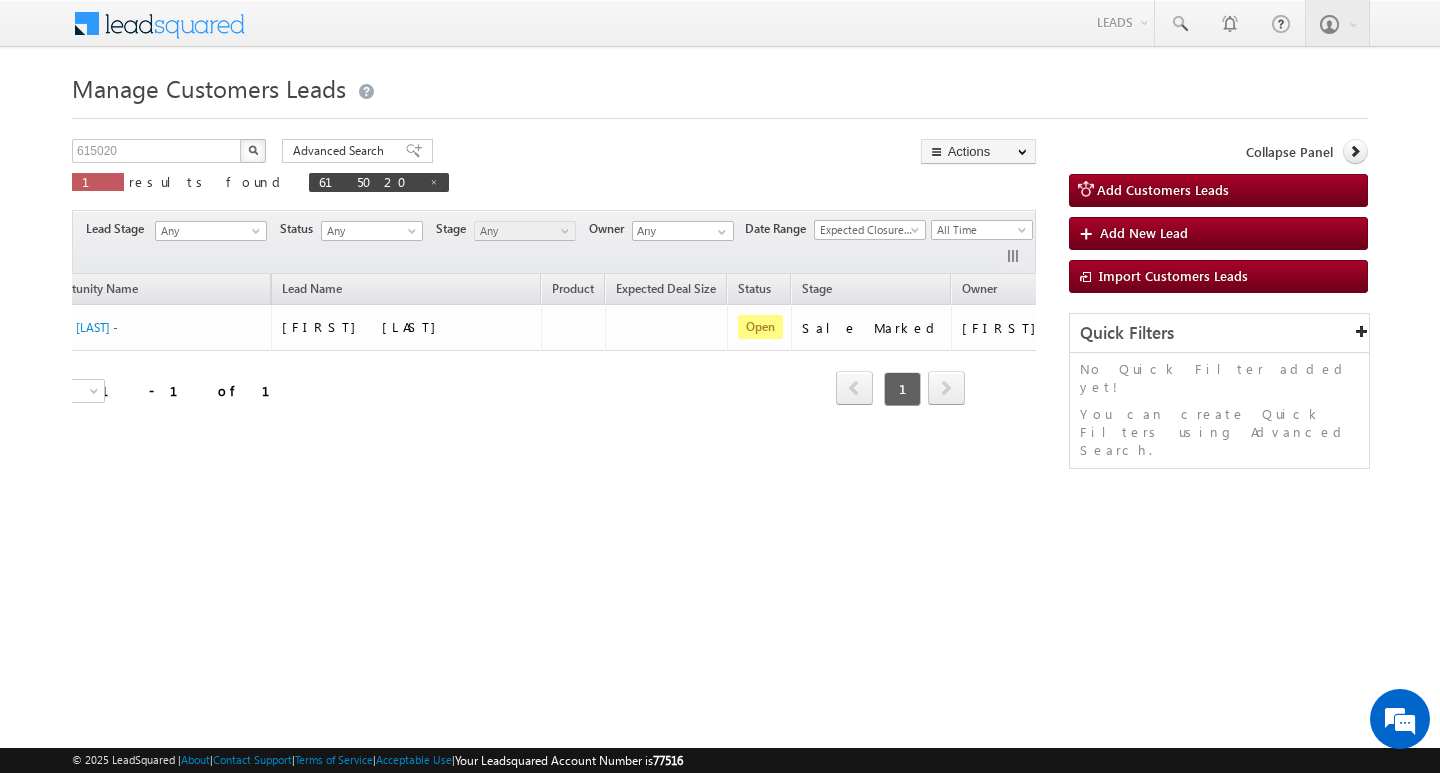 click on "Manage Customers Leads
[POSTAL CODE] X   1 results found         [POSTAL CODE]
Advanced Search
Advanced search results
Actions Export Customers Leads Reset all Filters
Actions Export Customers Leads Bulk Update Change Owner Change Stage Bulk Delete Add Activity Reset all Filters" at bounding box center (720, 317) 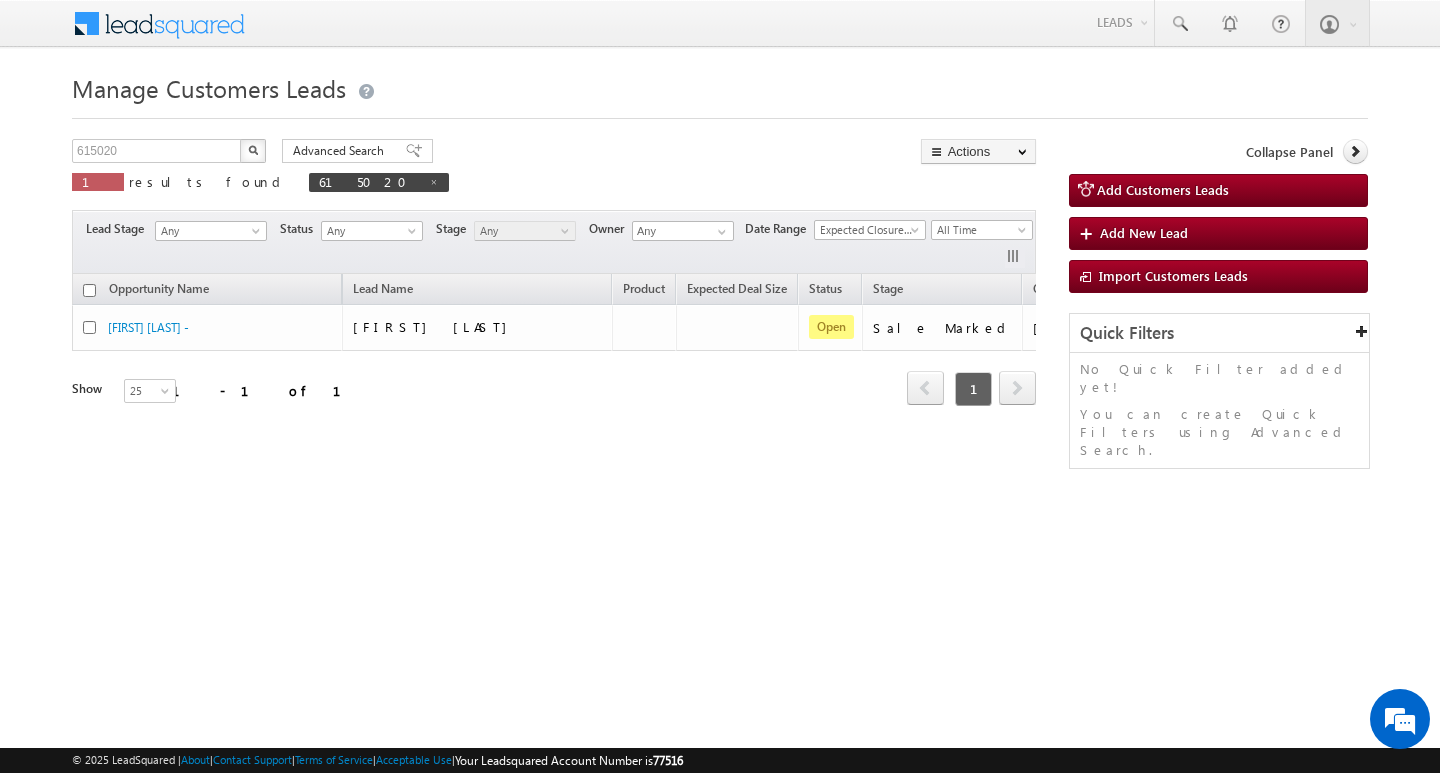 scroll, scrollTop: 0, scrollLeft: 138, axis: horizontal 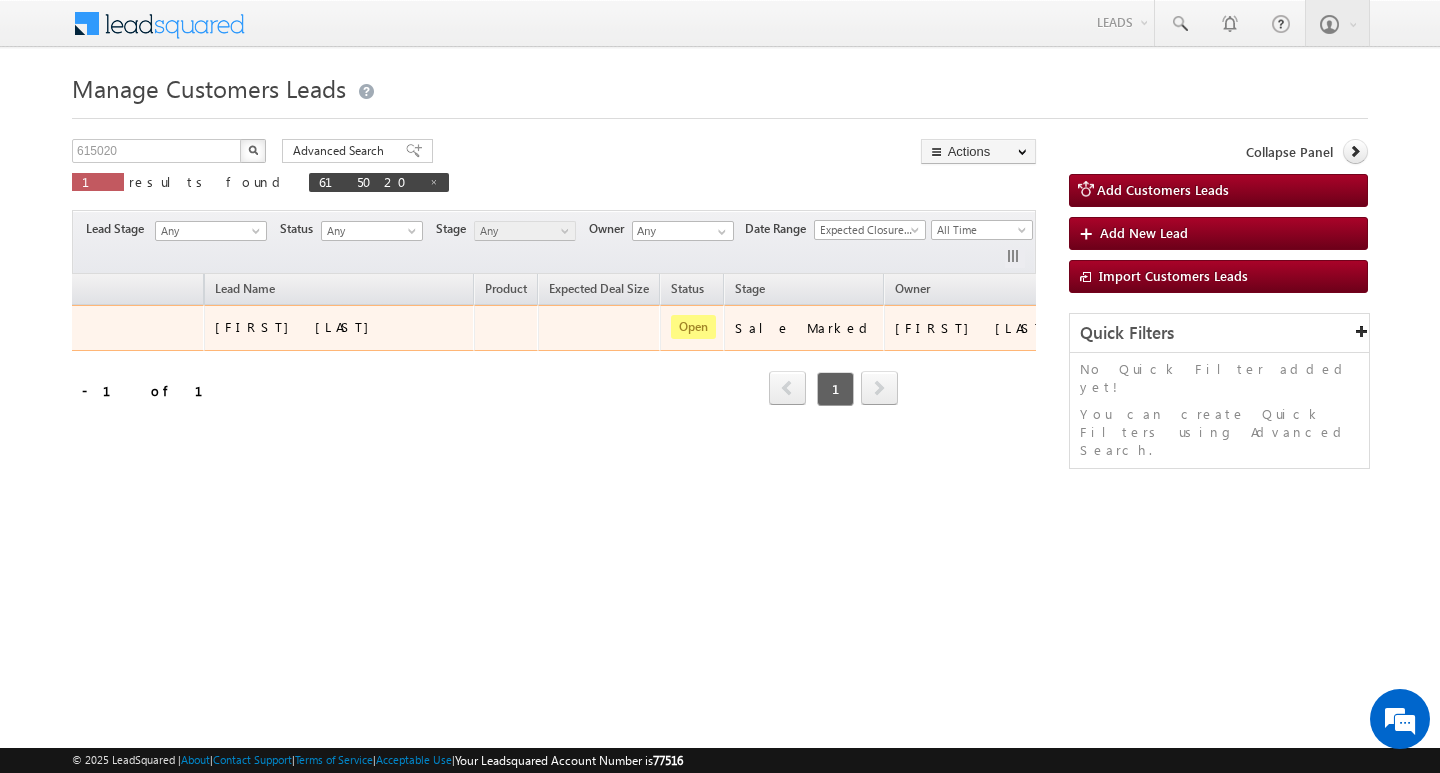 click on "Edit Change Owner Change Stage Add Activity Add Task Delete" at bounding box center [1109, 328] 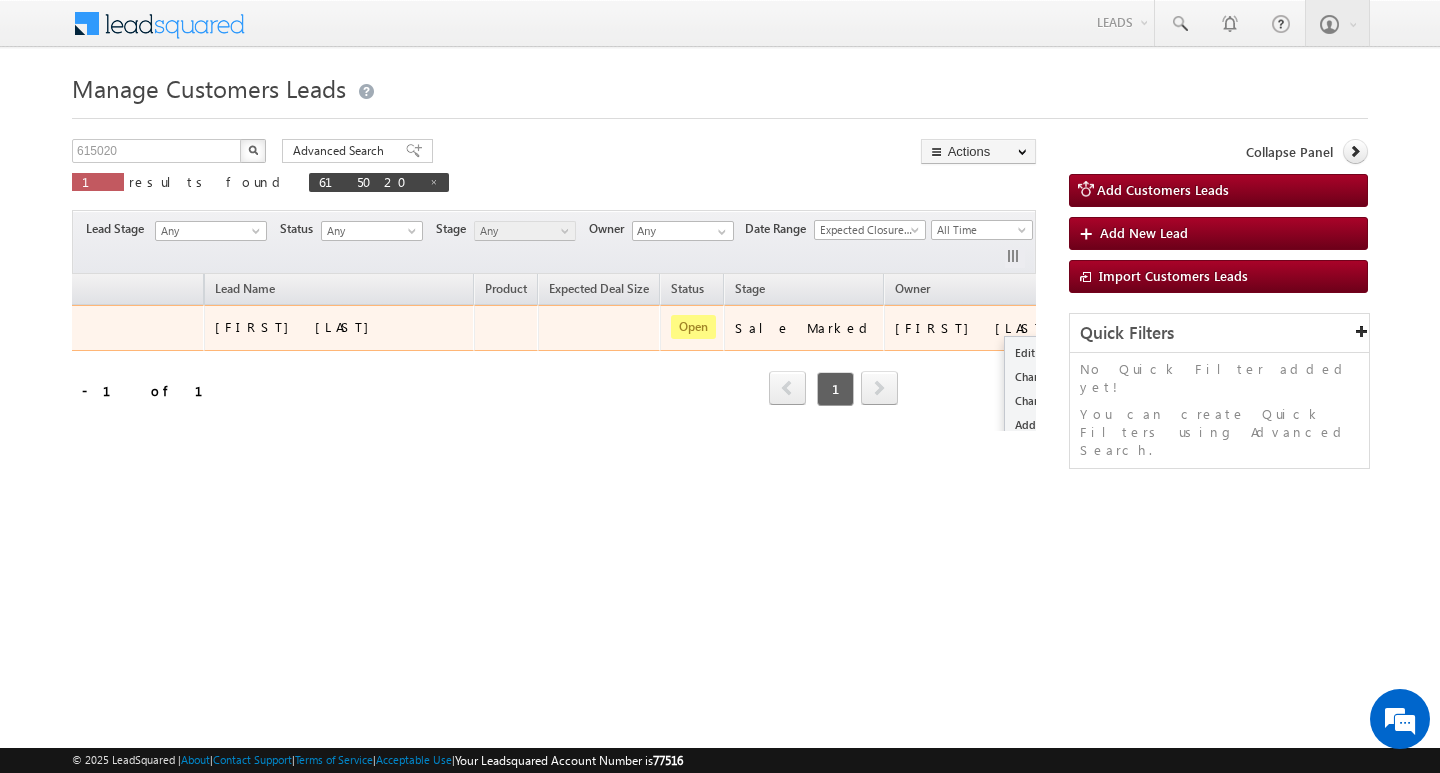 click at bounding box center [1095, 327] 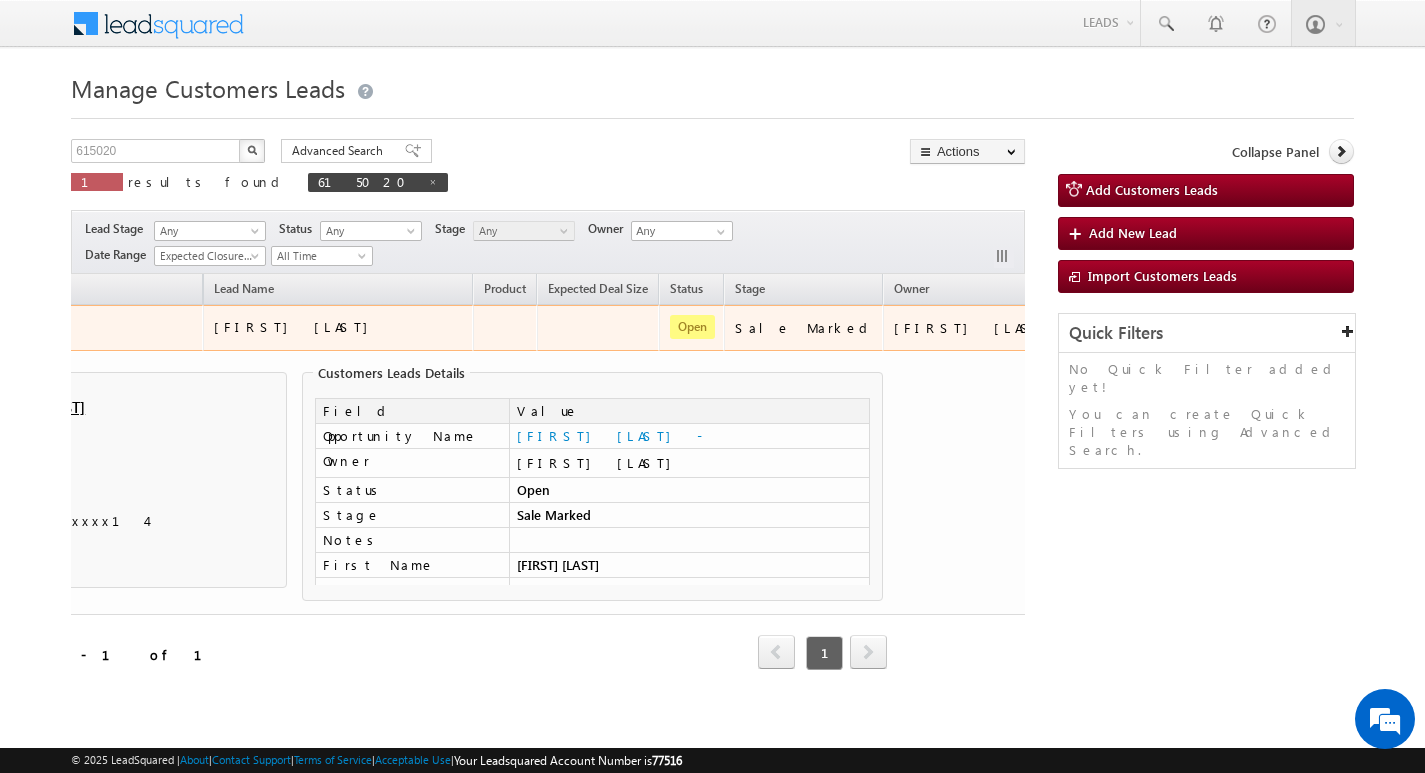 click on "Edit Change Owner Change Stage Add Activity Add Task Delete" at bounding box center [1108, 328] 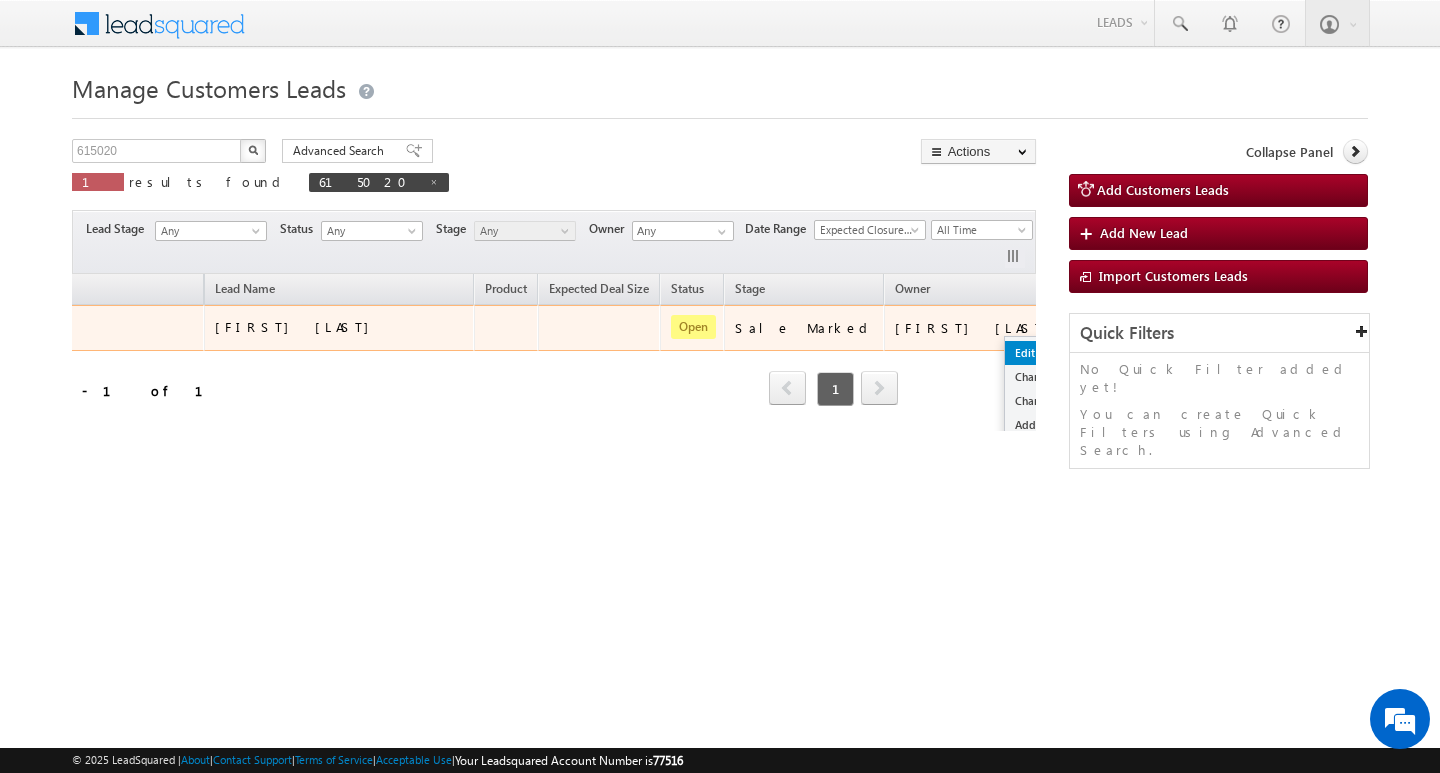 click on "Edit" at bounding box center (1055, 353) 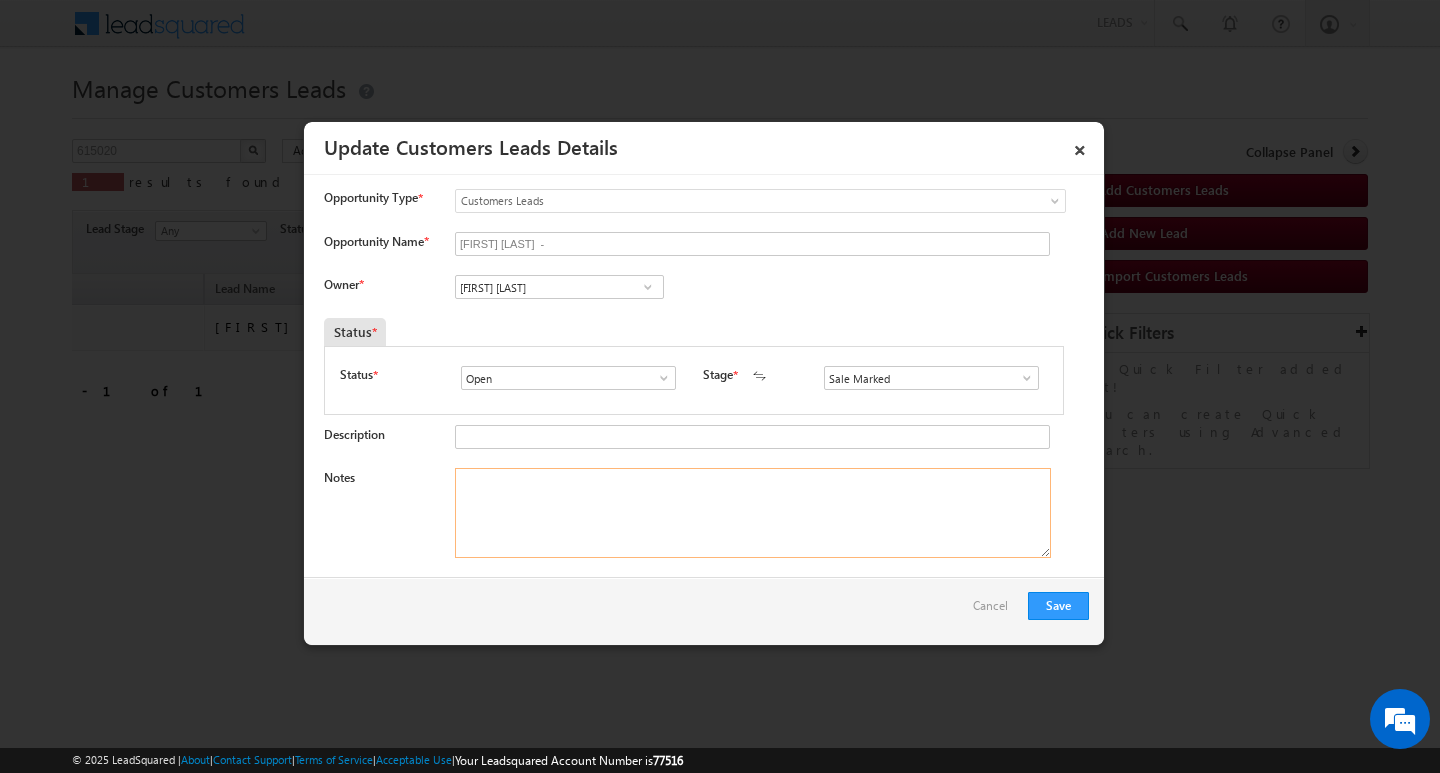 click on "Notes" at bounding box center [753, 513] 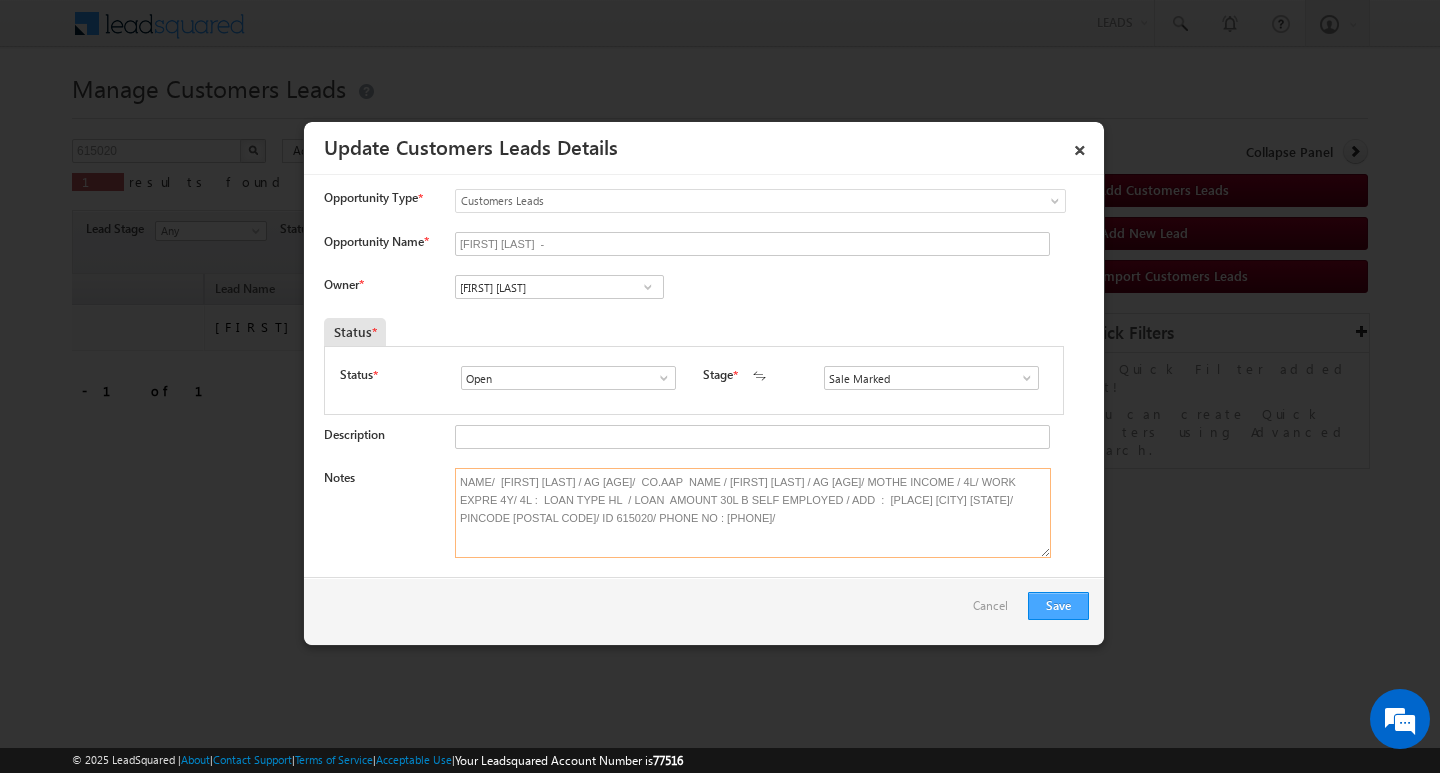 type on "NAME/  [FIRST] [LAST] / AG [AGE]/  CO.AAP  NAME / [FIRST] [LAST] / AG [AGE]/ MOTHE INCOME / 4L/ WORK EXPRE 4Y/ 4L :  LOAN TYPE HL  / LOAN  AMOUNT 30L B SELF EMPLOYED / ADD  :  [PLACE] [CITY] [STATE]/ PINCODE [POSTAL CODE]/ ID 615020/ PHONE NO : [PHONE]/" 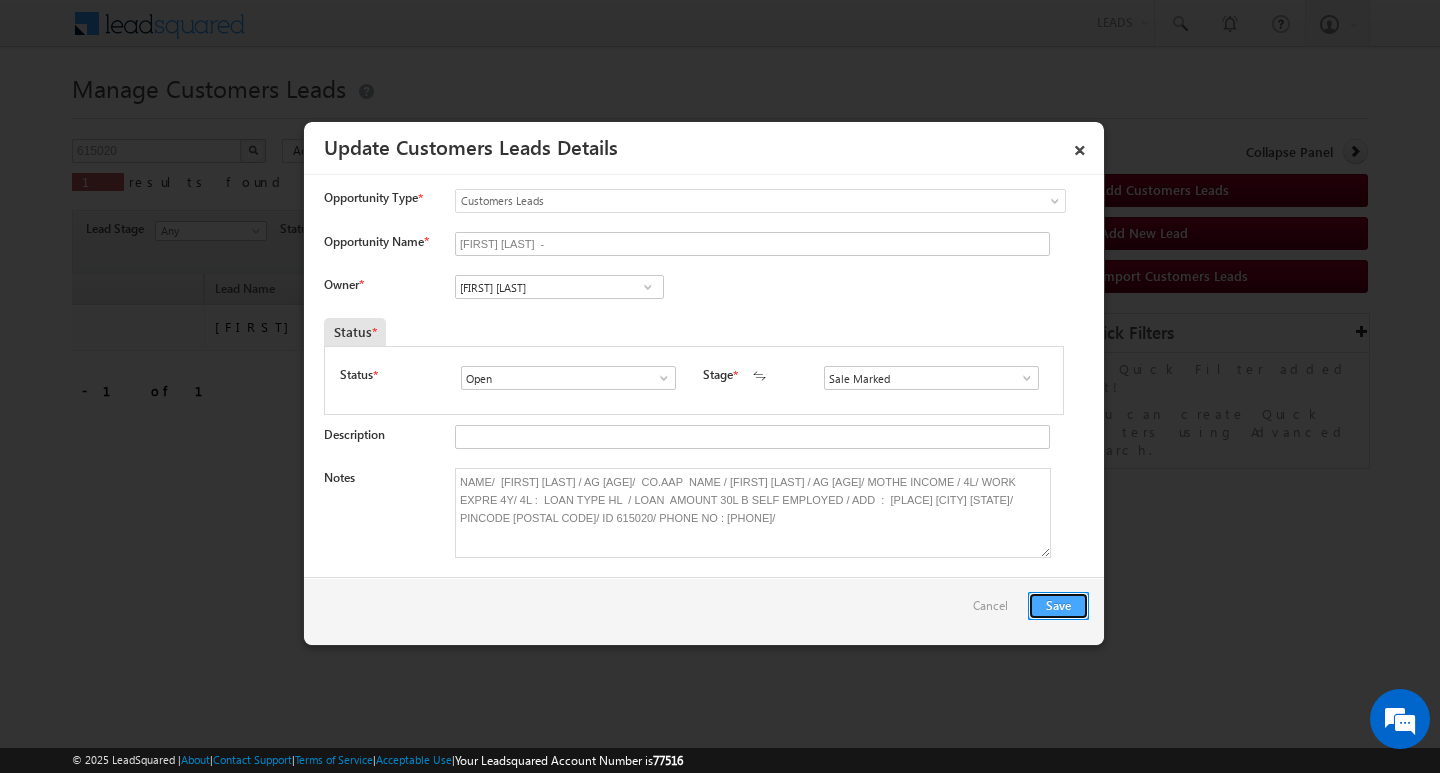 click on "Save" at bounding box center [1058, 606] 